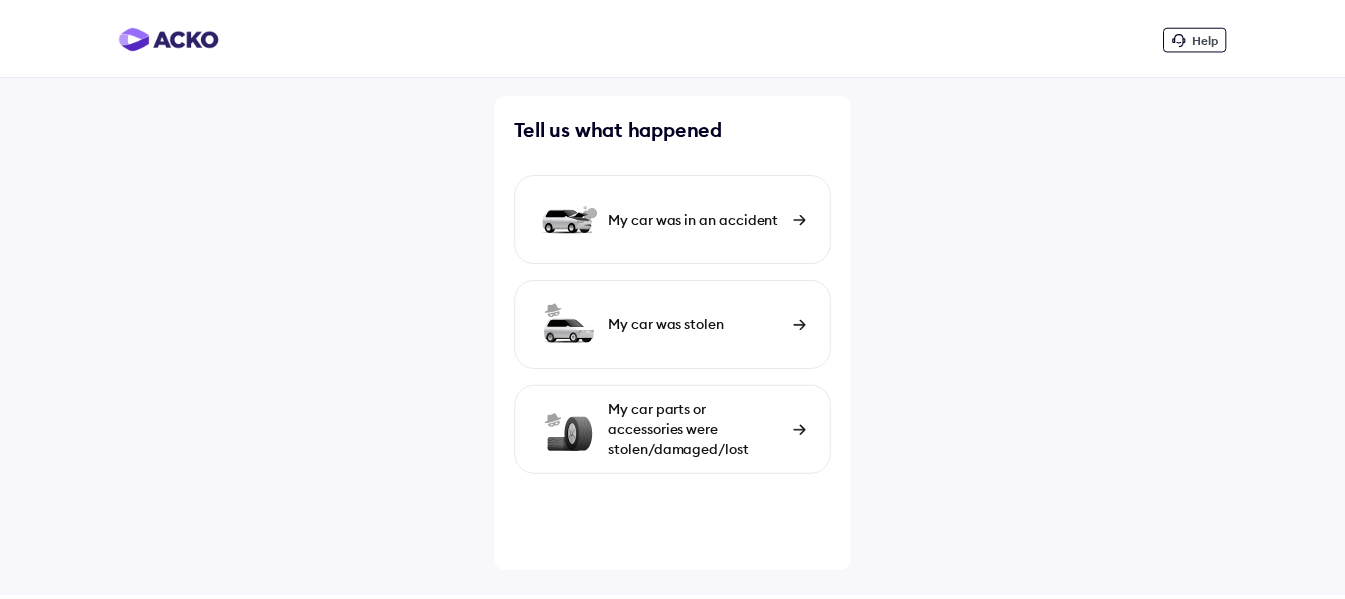 scroll, scrollTop: 0, scrollLeft: 0, axis: both 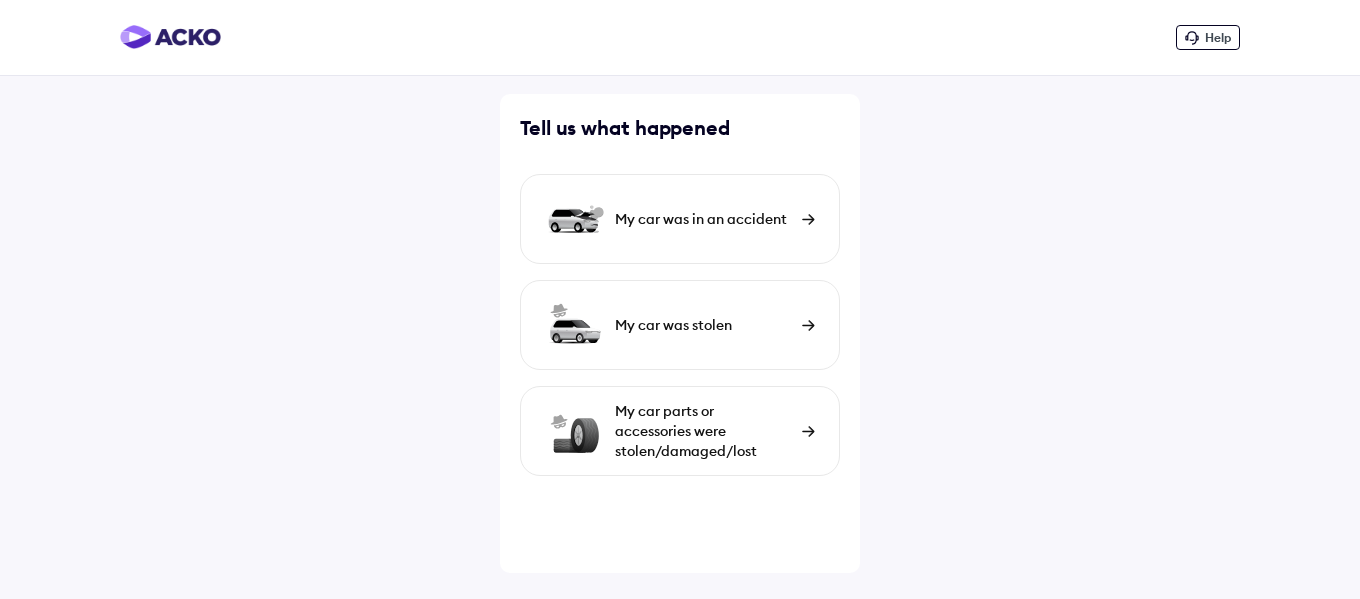 click at bounding box center [808, 219] 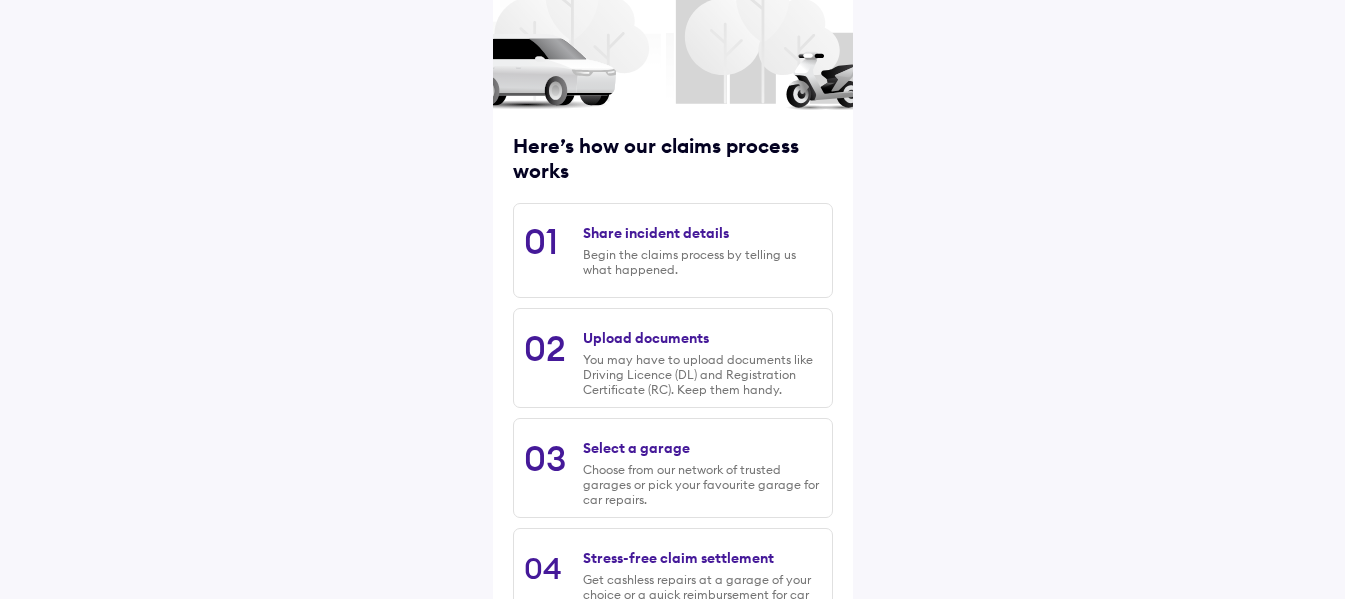scroll, scrollTop: 297, scrollLeft: 0, axis: vertical 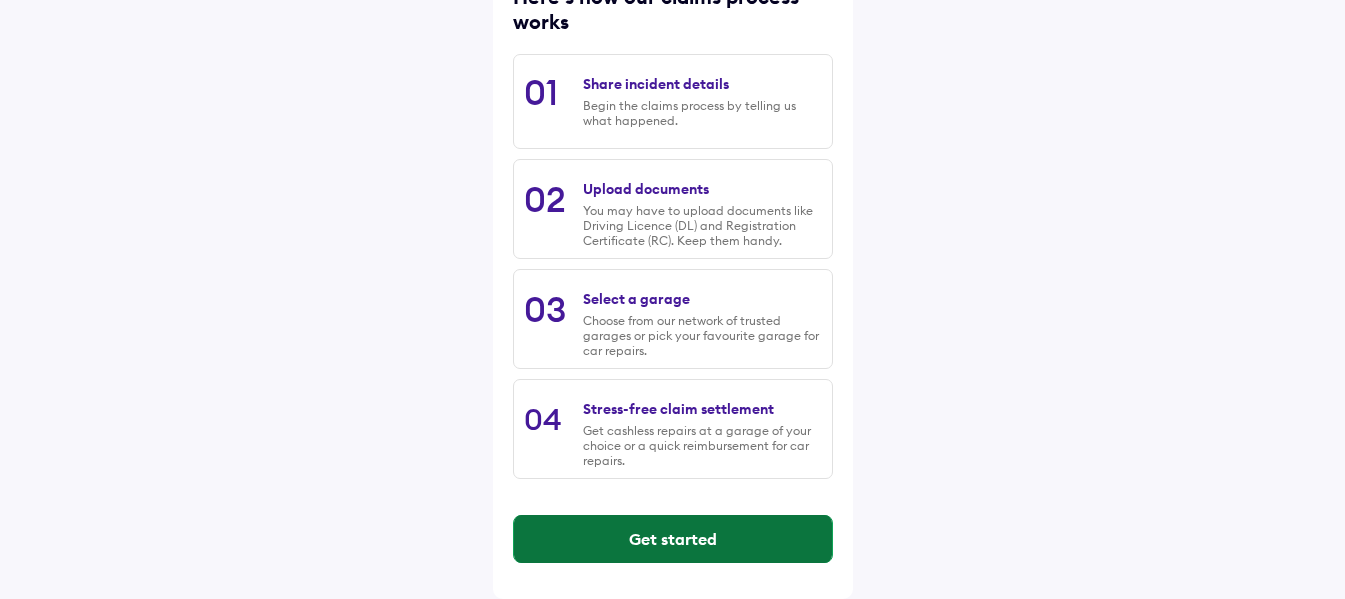 click on "Get started" at bounding box center (673, 539) 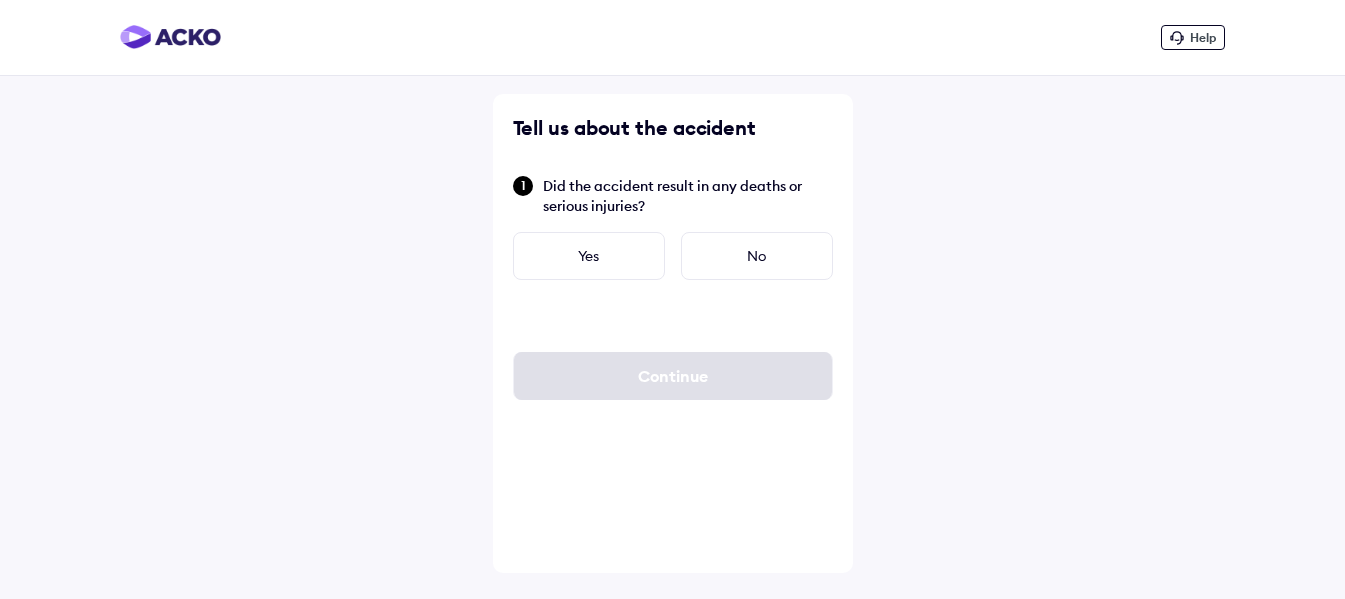 scroll, scrollTop: 0, scrollLeft: 0, axis: both 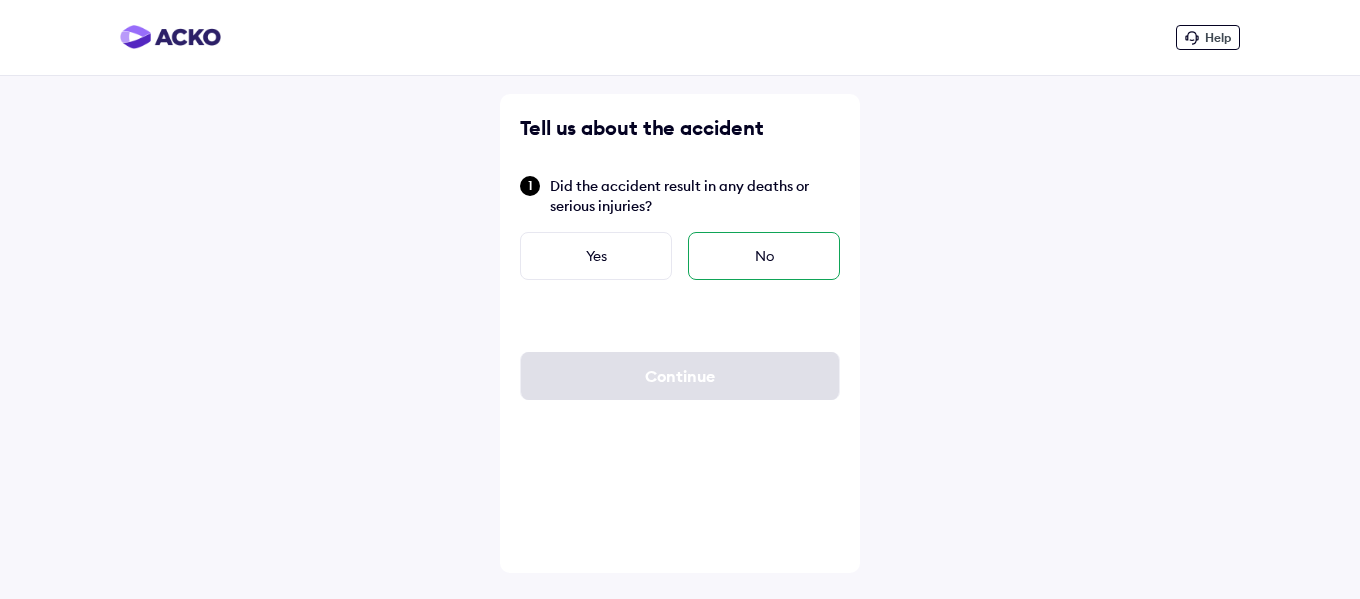 click on "No" at bounding box center [764, 256] 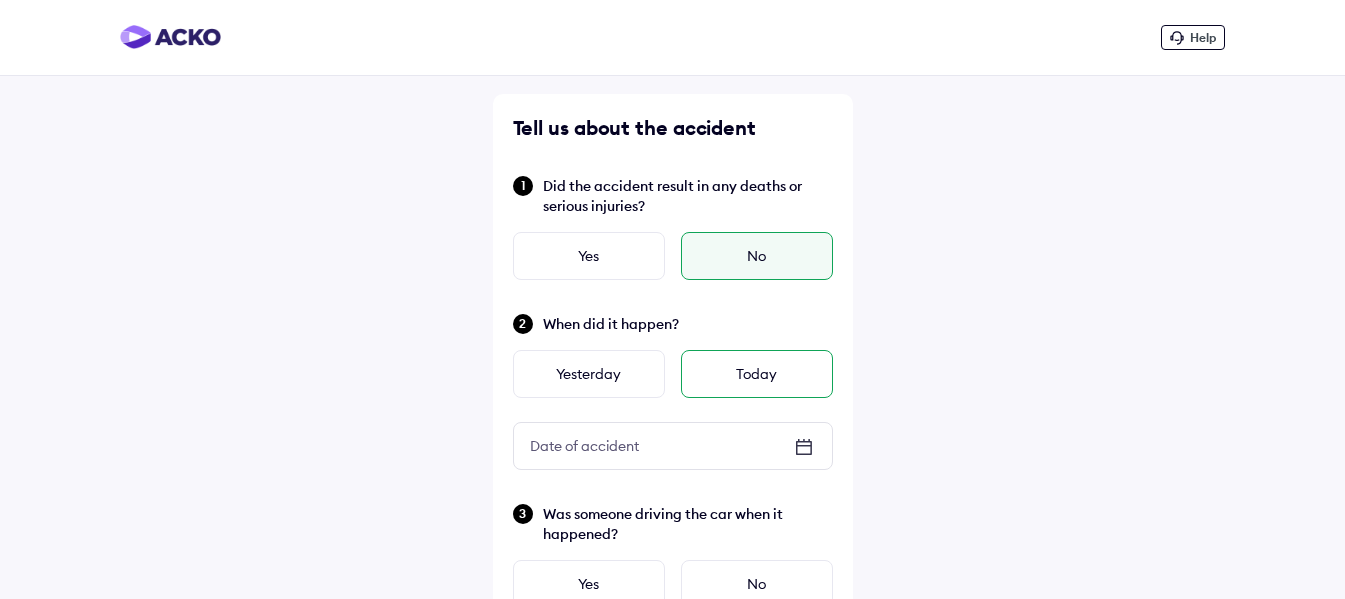 click on "Today" at bounding box center [757, 374] 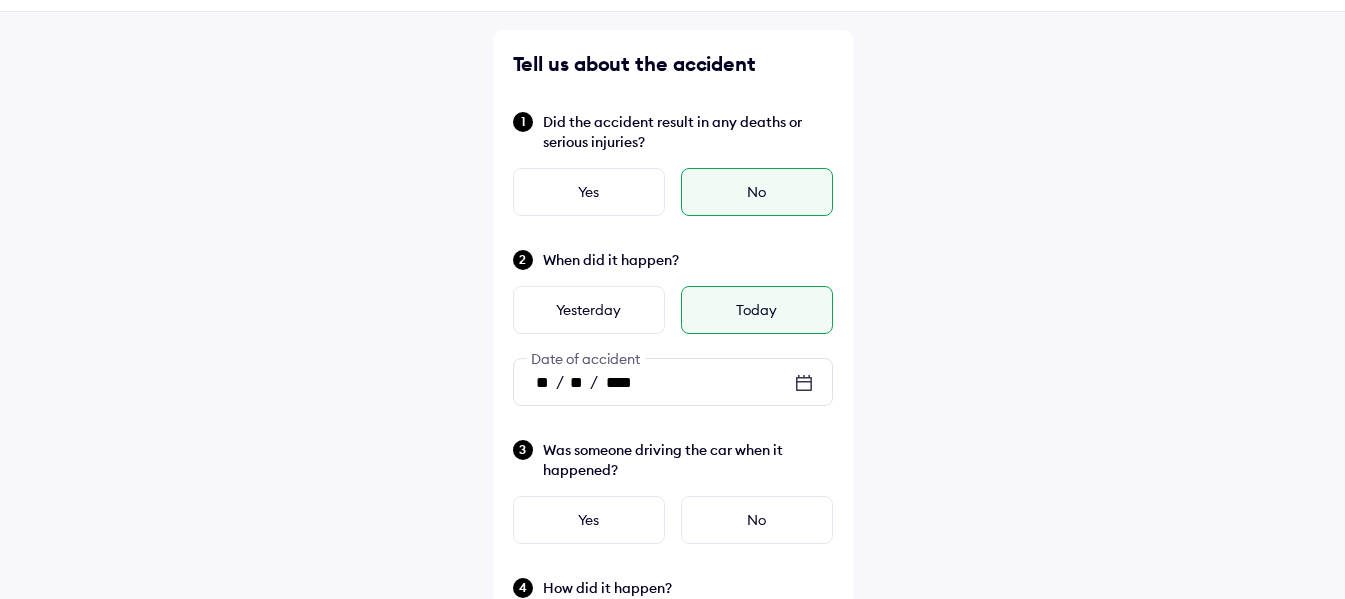 scroll, scrollTop: 300, scrollLeft: 0, axis: vertical 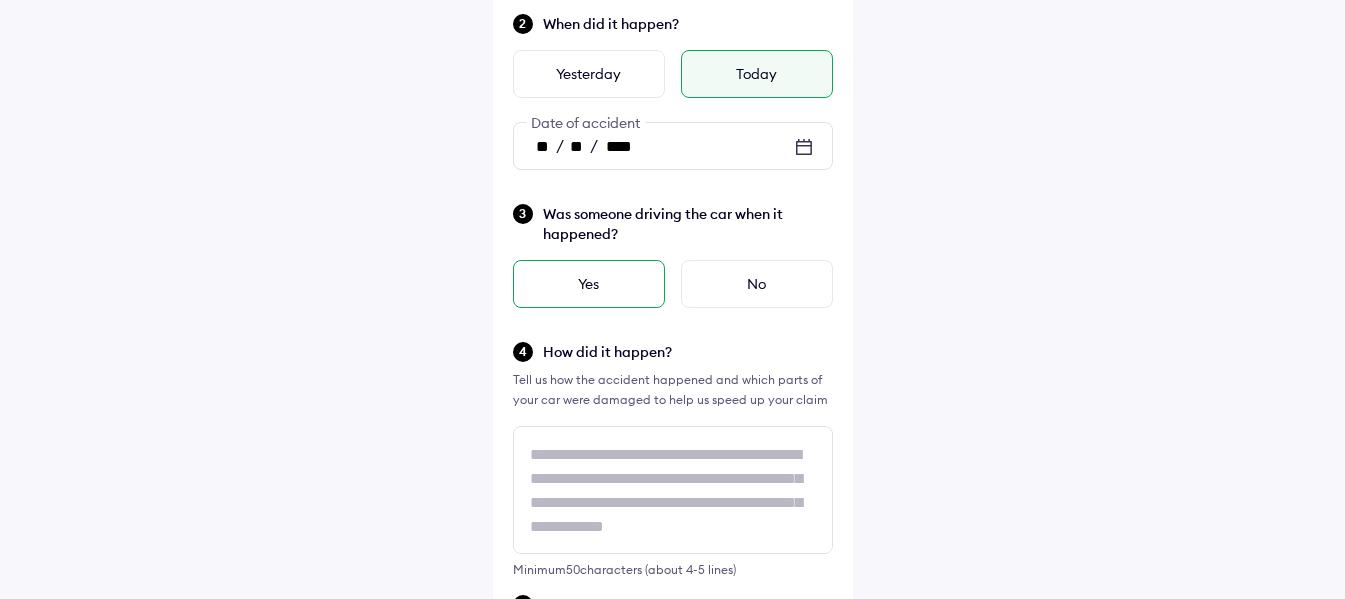 click on "Yes" at bounding box center (589, 284) 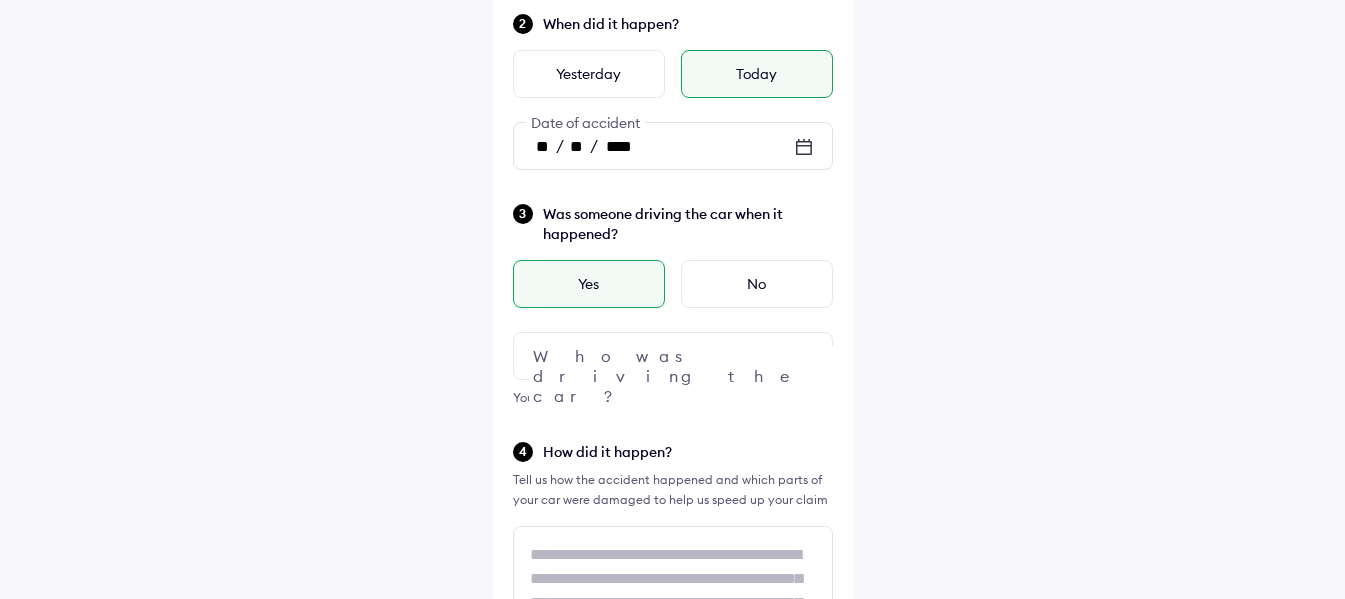 click at bounding box center (804, 356) 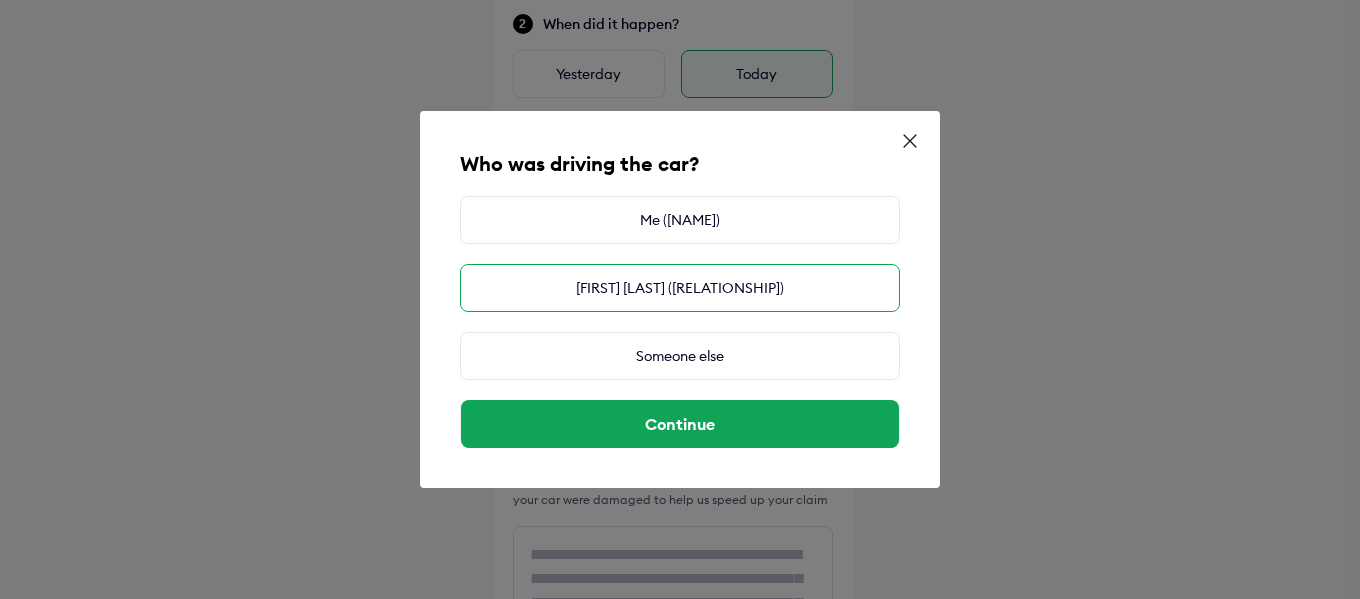 click on "[FIRST] [LAST] ([RELATIONSHIP])" at bounding box center [680, 288] 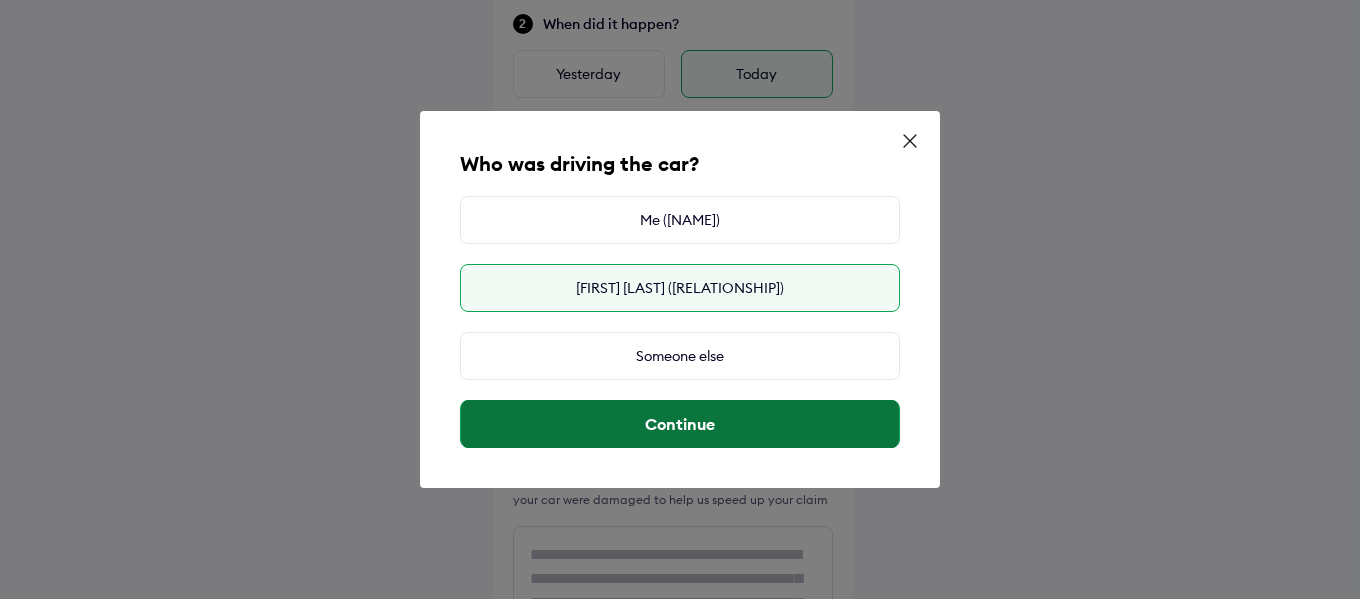 drag, startPoint x: 717, startPoint y: 417, endPoint x: 763, endPoint y: 416, distance: 46.010868 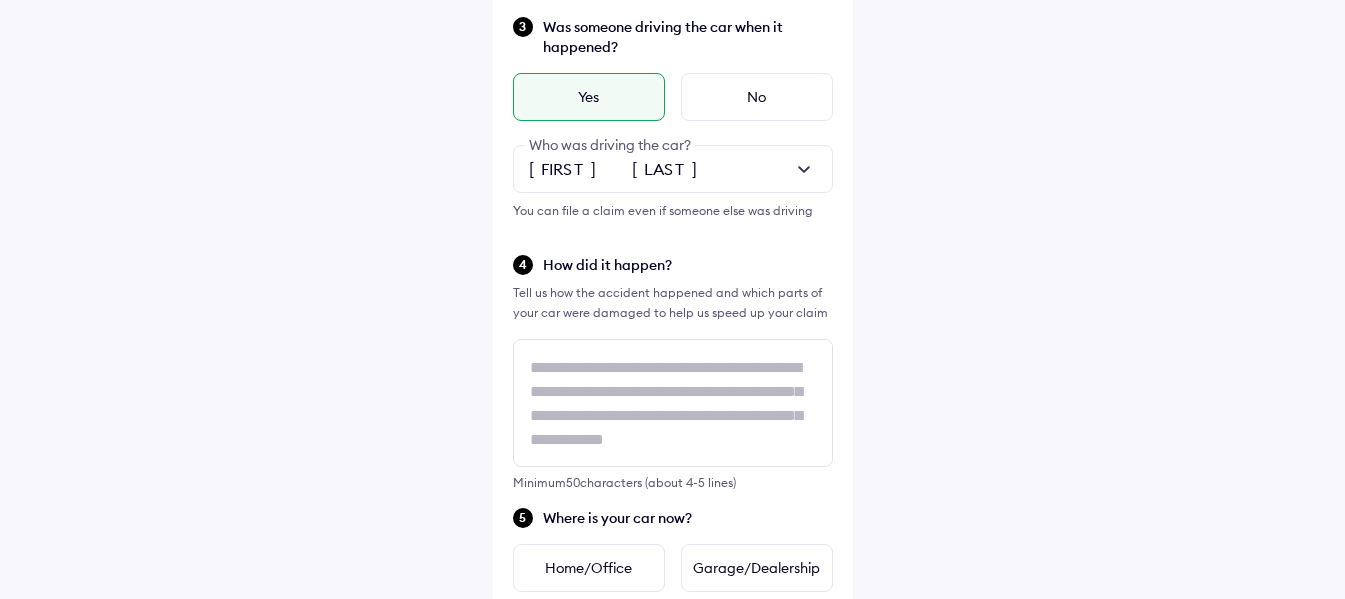 scroll, scrollTop: 600, scrollLeft: 0, axis: vertical 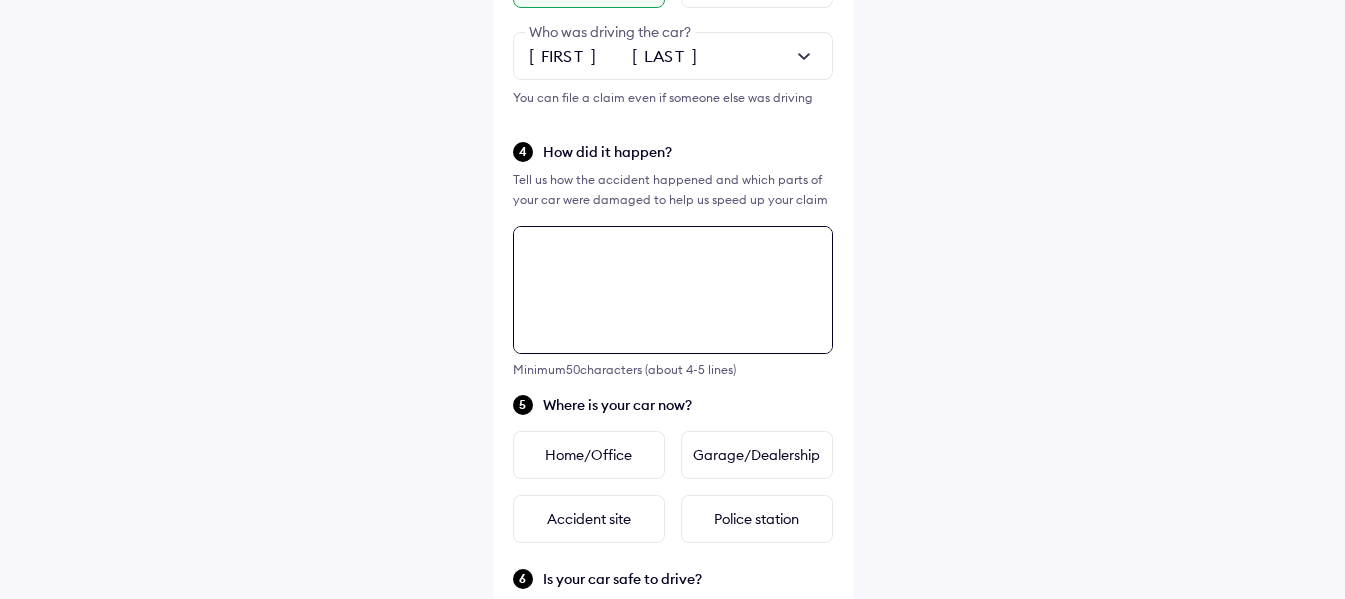 click at bounding box center (673, 290) 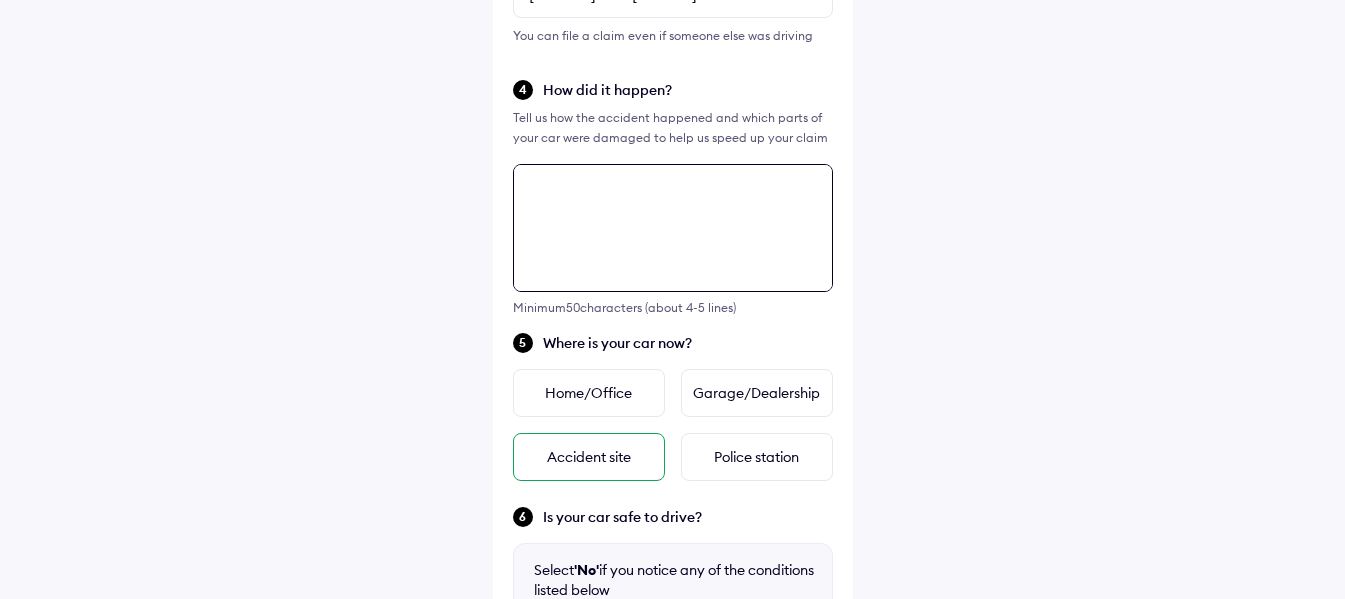scroll, scrollTop: 626, scrollLeft: 0, axis: vertical 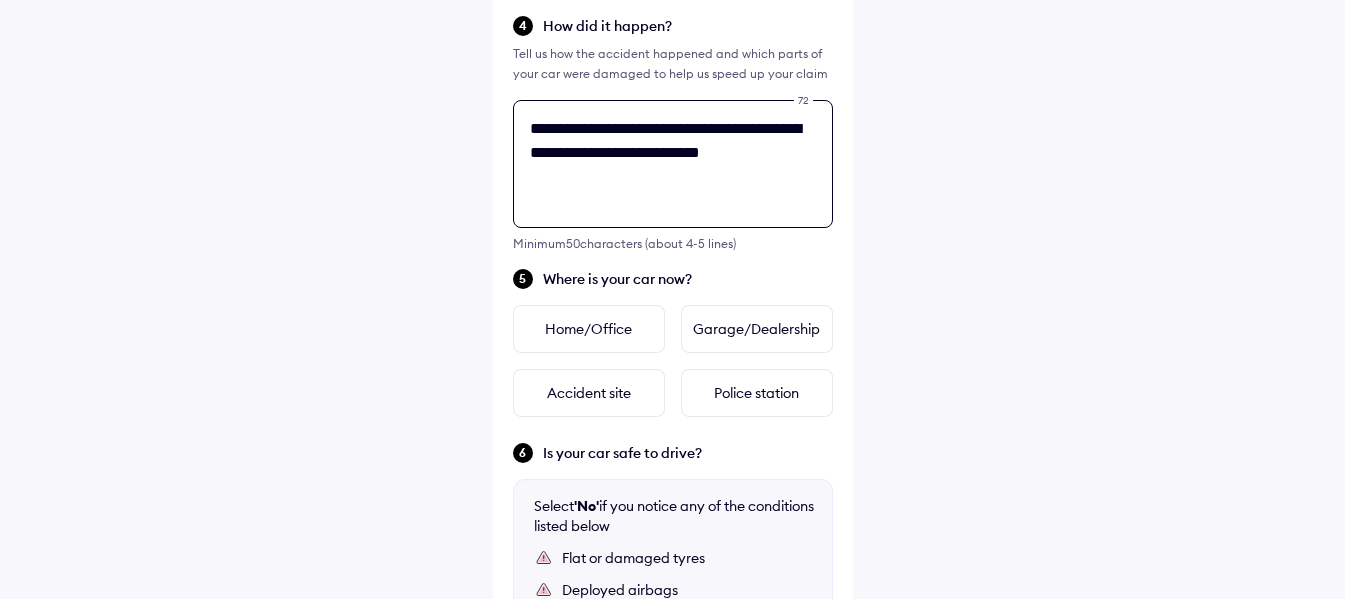click on "**********" at bounding box center [673, 164] 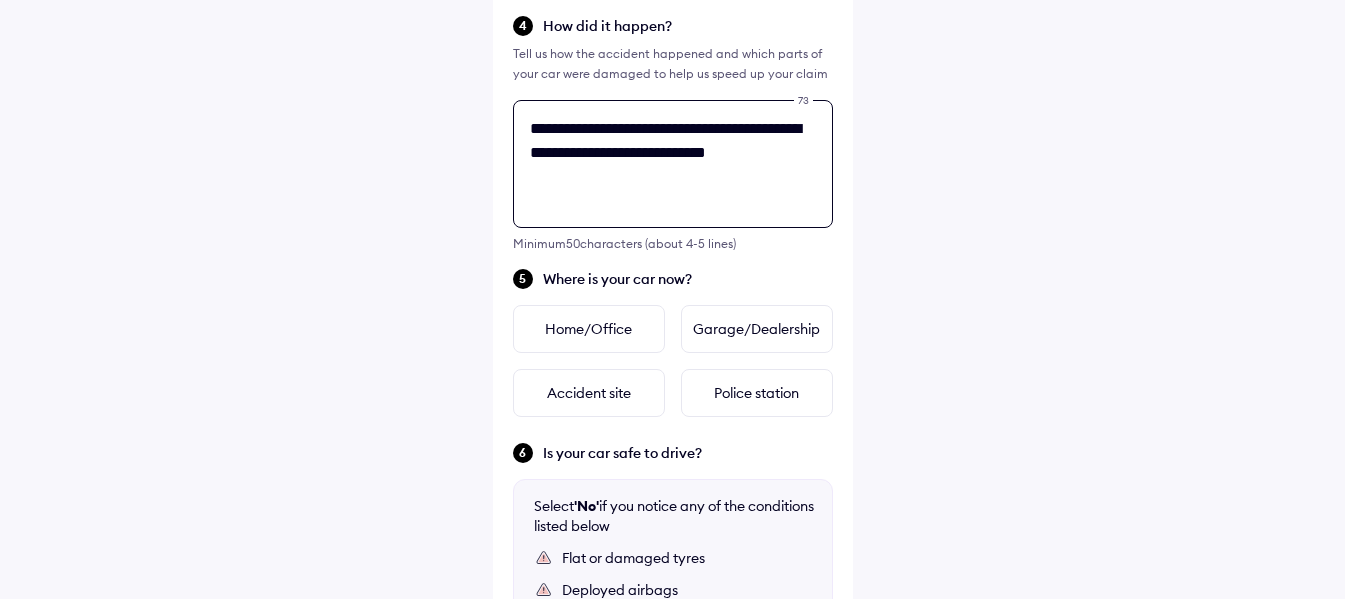click on "**********" at bounding box center (673, 164) 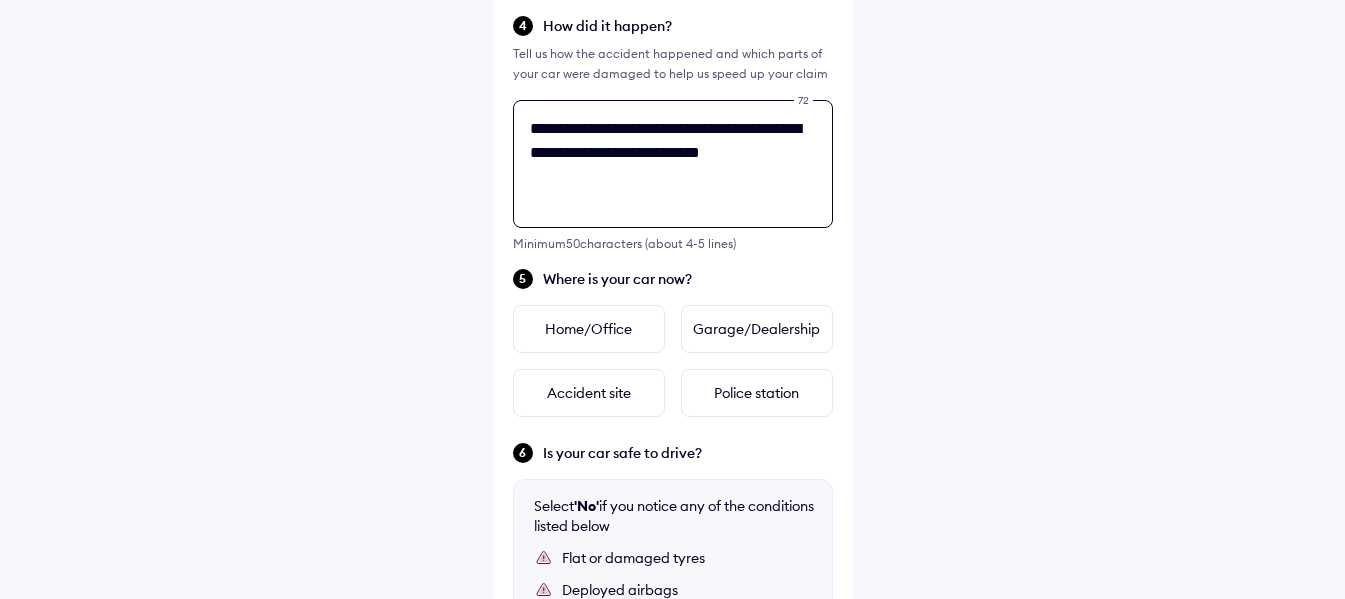 click on "**********" at bounding box center (673, 164) 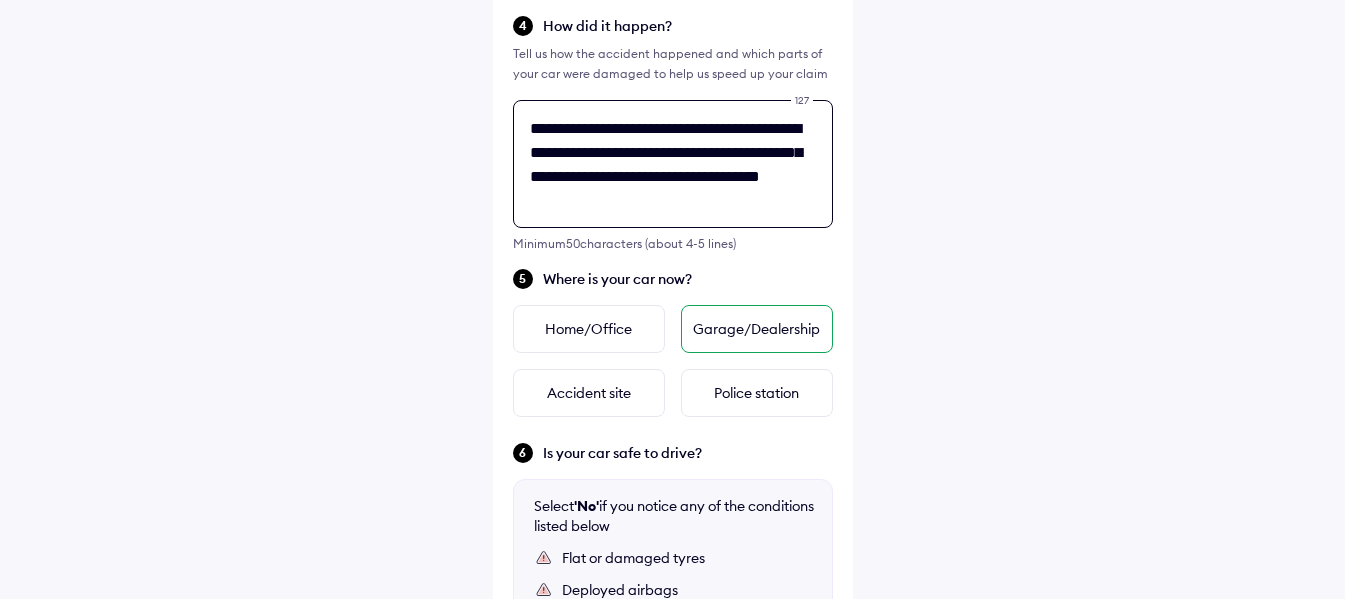 type on "**********" 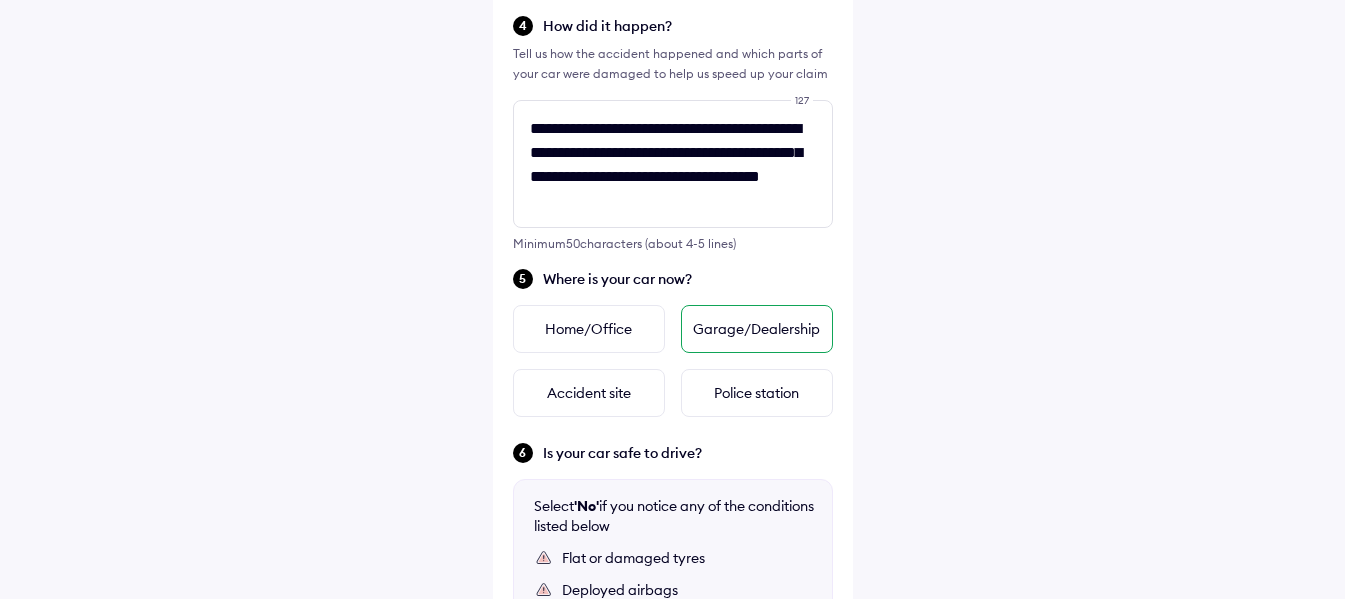 click on "Garage/Dealership" at bounding box center (757, 329) 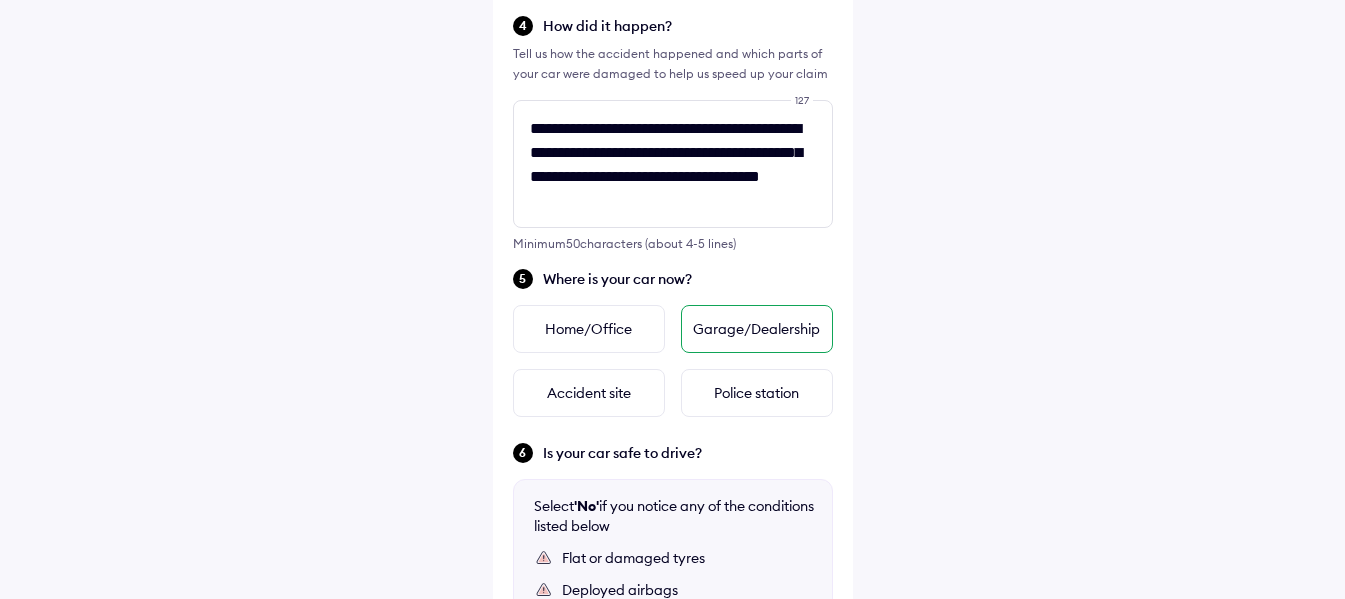 scroll, scrollTop: 0, scrollLeft: 0, axis: both 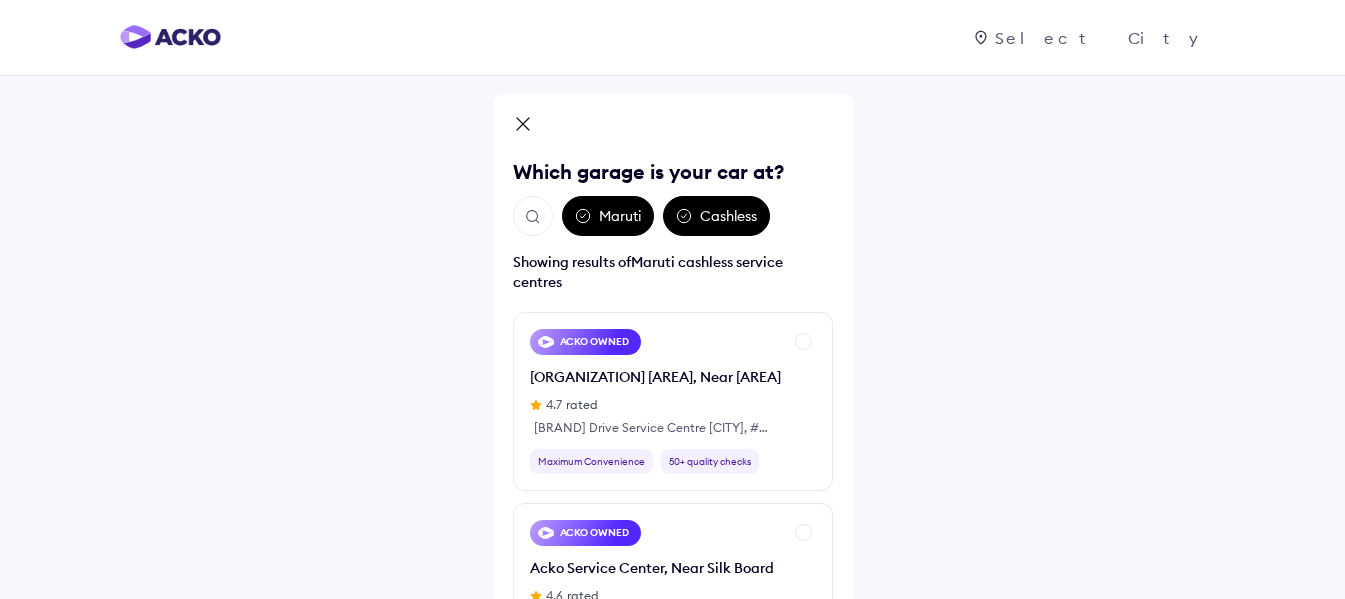 click on "Maruti" at bounding box center [608, 216] 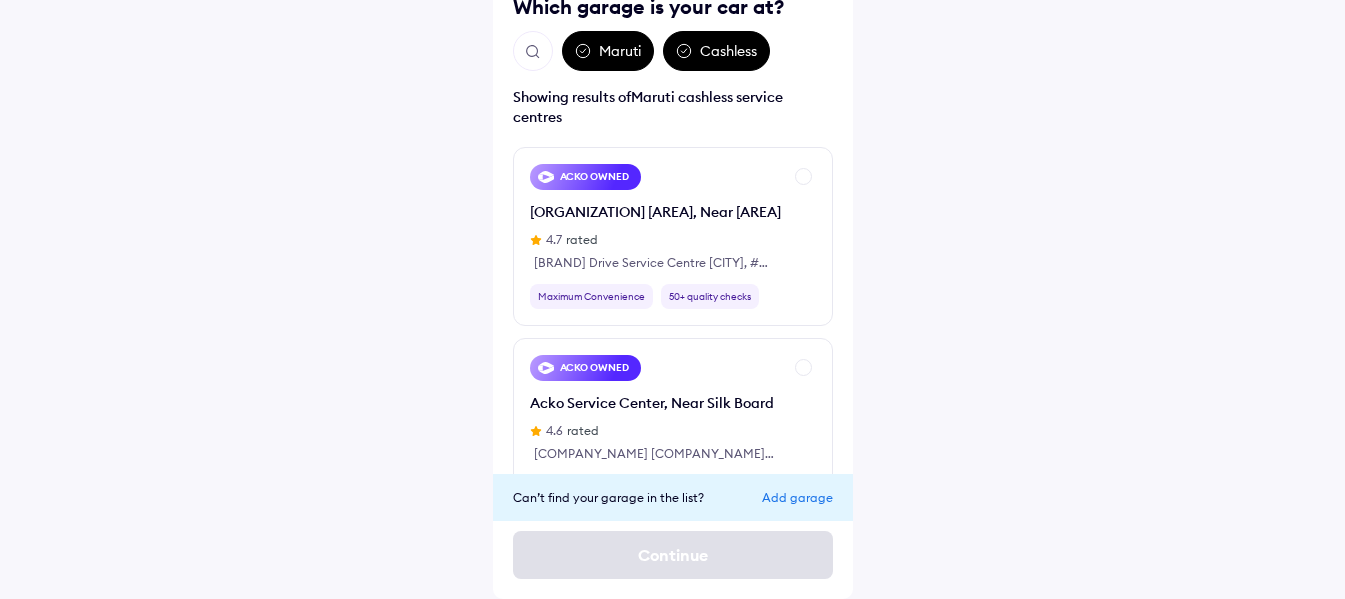 scroll, scrollTop: 0, scrollLeft: 0, axis: both 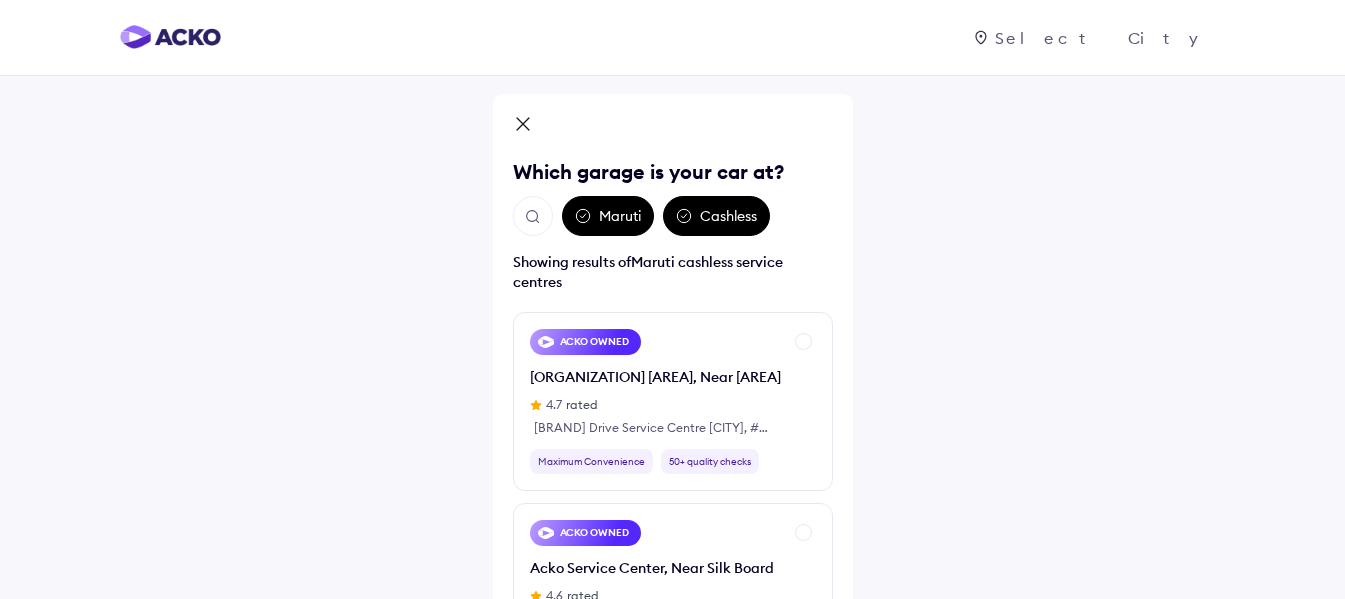 click on "Maruti" at bounding box center (608, 216) 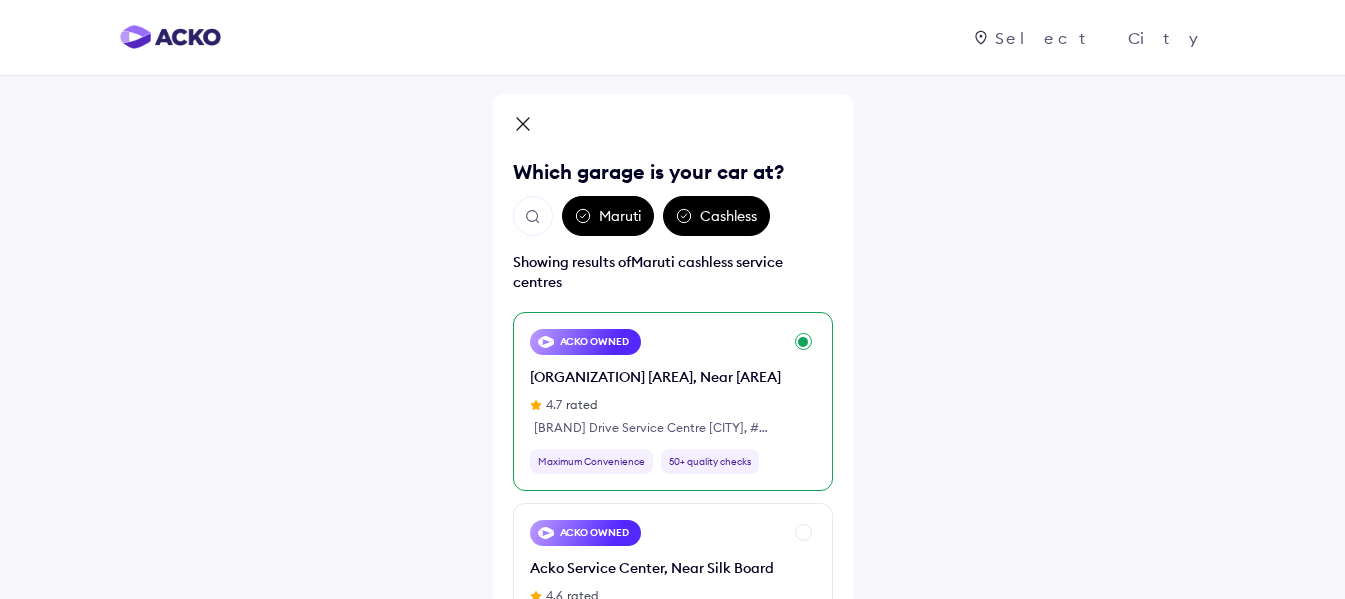 scroll, scrollTop: 500, scrollLeft: 0, axis: vertical 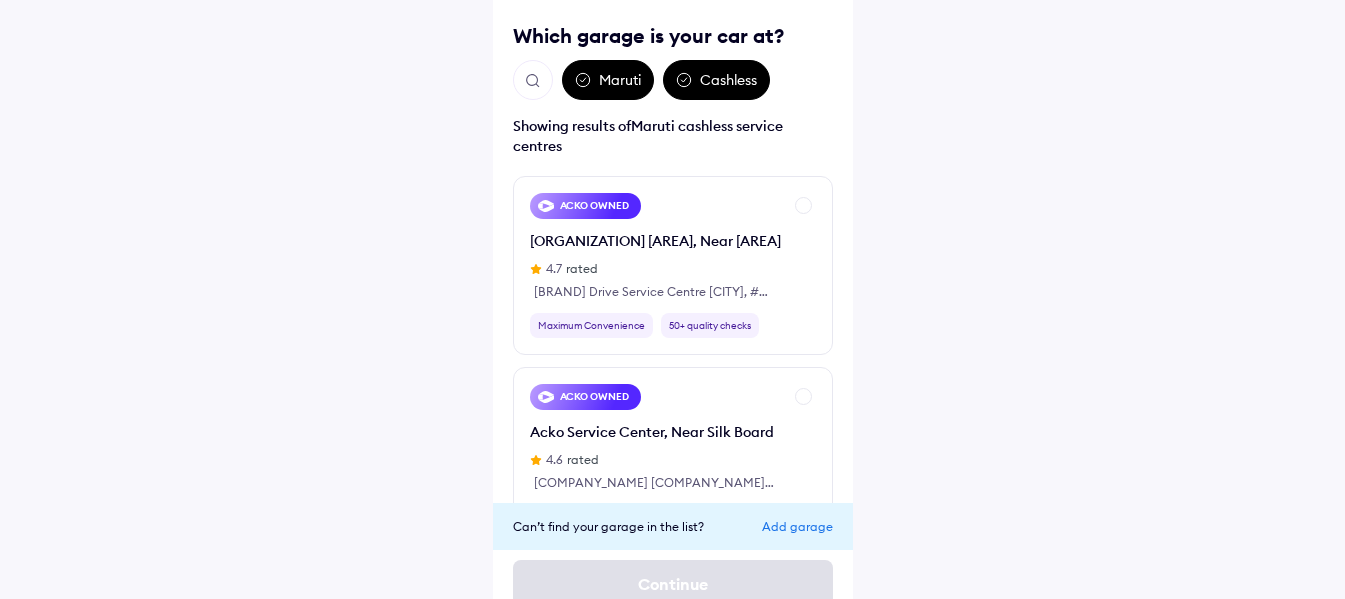 click 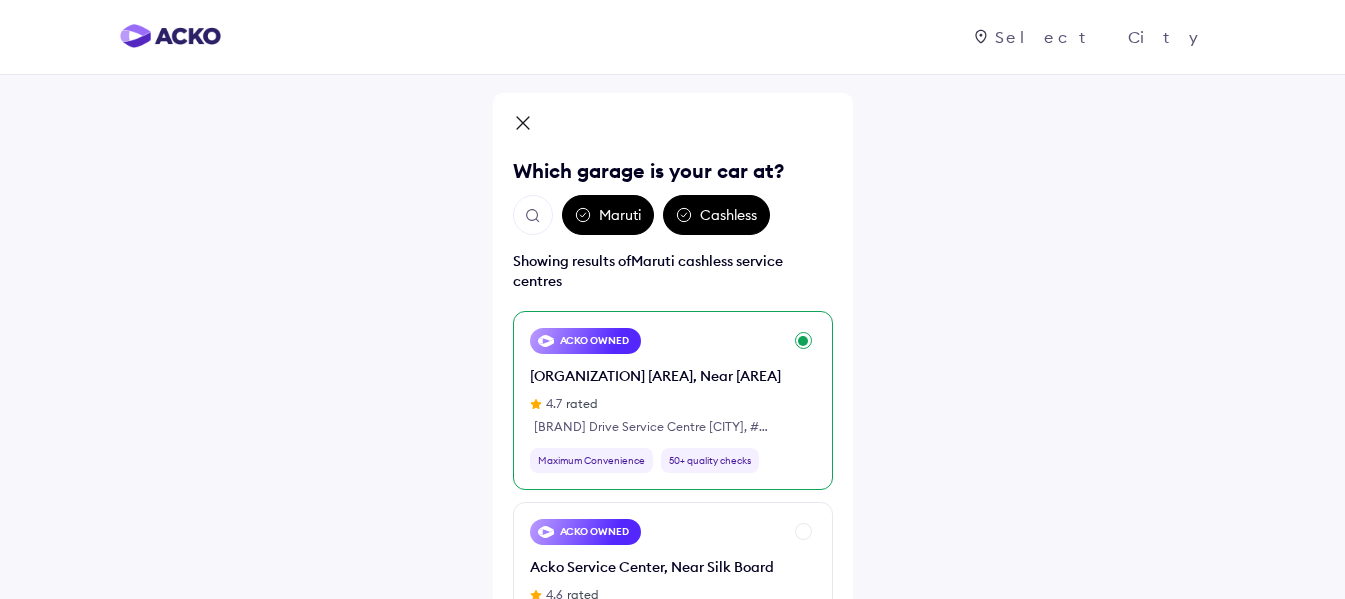 scroll, scrollTop: 0, scrollLeft: 0, axis: both 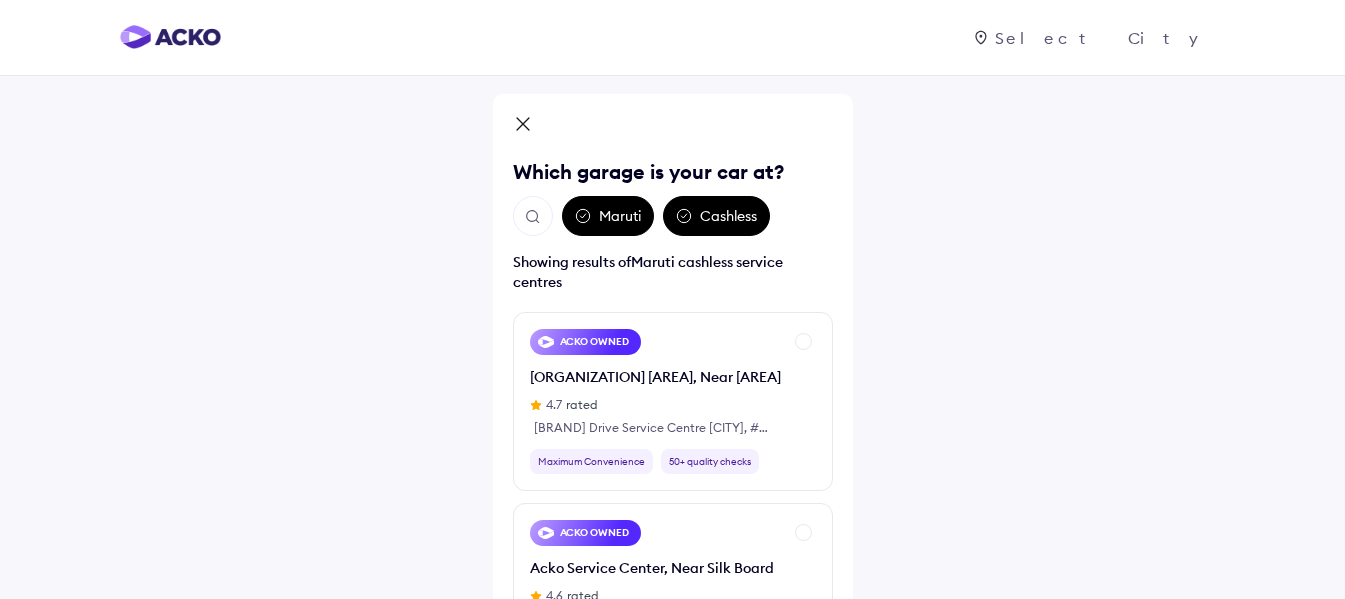 click at bounding box center (533, 217) 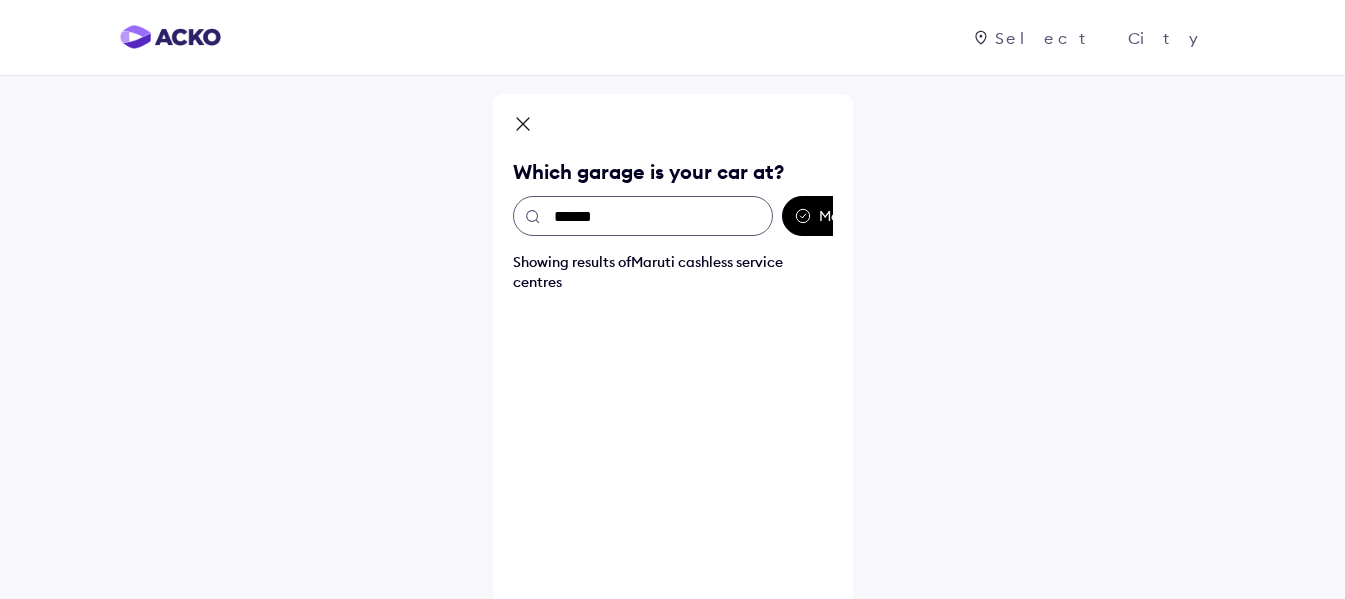 type on "*******" 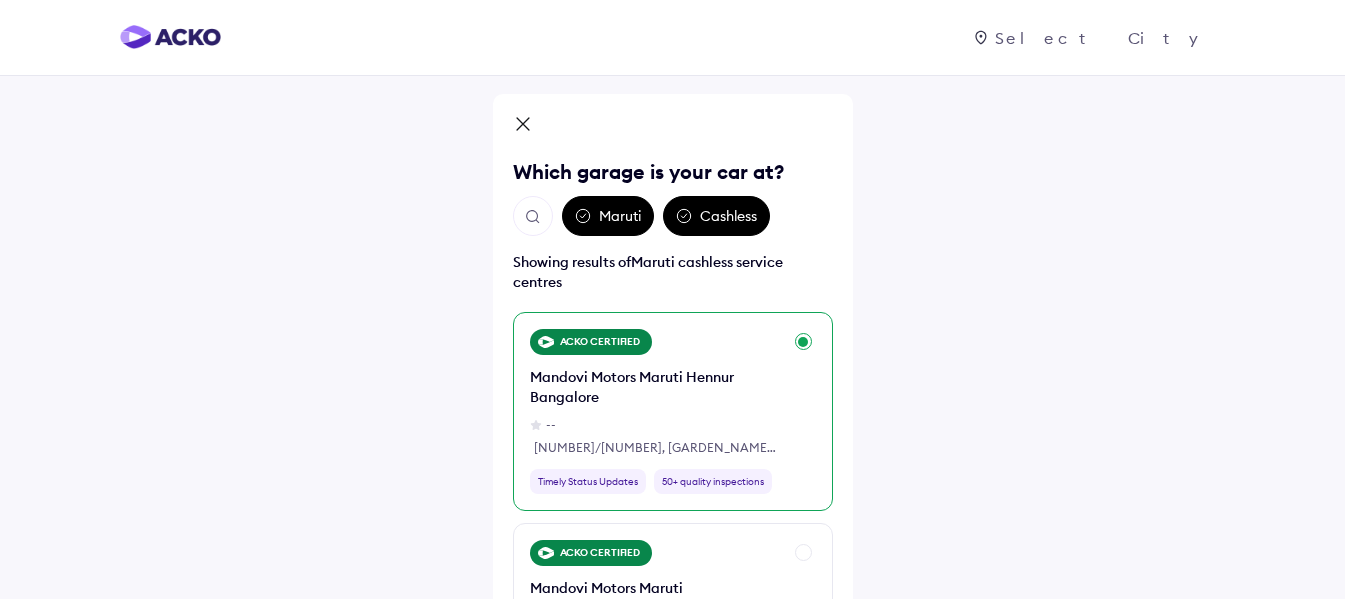 click on "Mandovi Motors Maruti Hennur Bangalore" at bounding box center (656, 387) 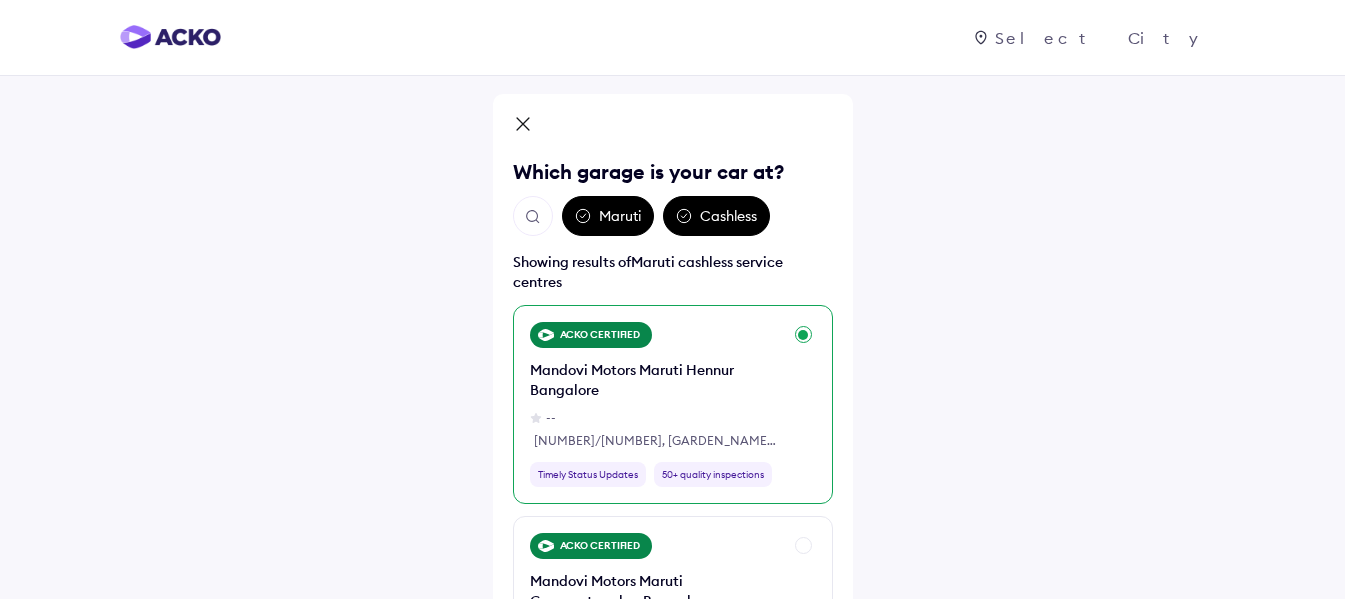 scroll, scrollTop: 0, scrollLeft: 0, axis: both 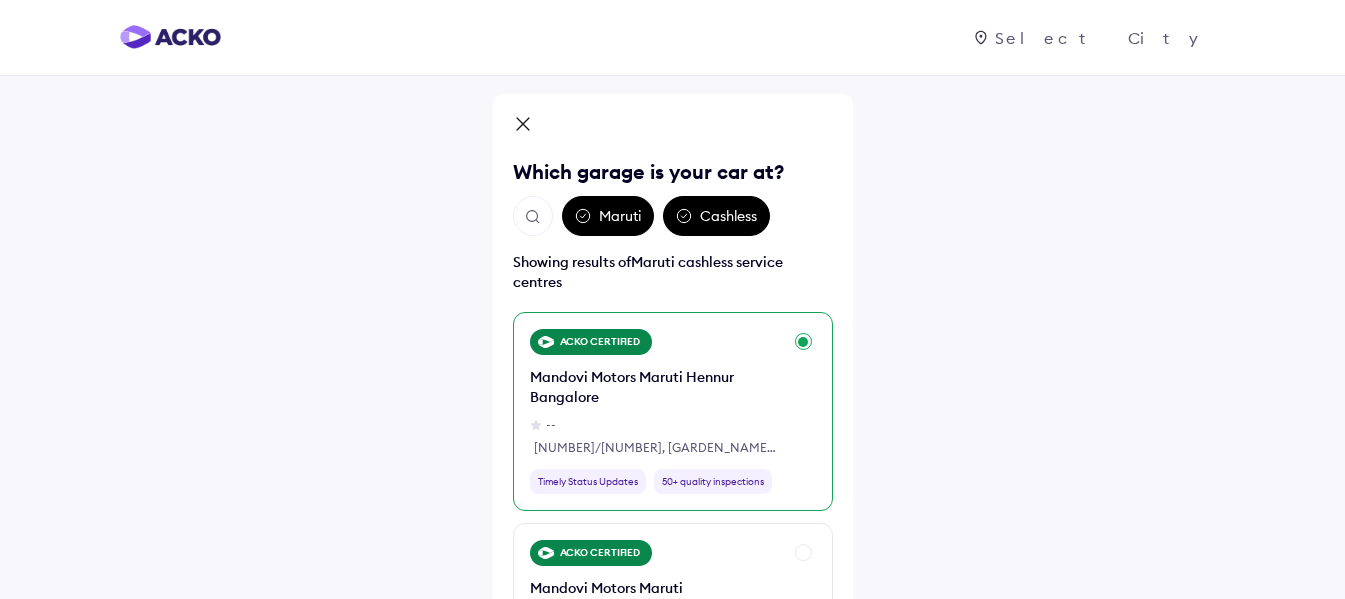 click on "[ORGANIZATION] [ORGANIZATION] [ORGANIZATION] [AREA] -- [NUMBER]/[NUMBER], [AREA], [AREA], [AREA], [AREA], [STATE] [POSTAL_CODE] [NUMBER] [NUMBER] [NUMBER]" at bounding box center (656, 411) 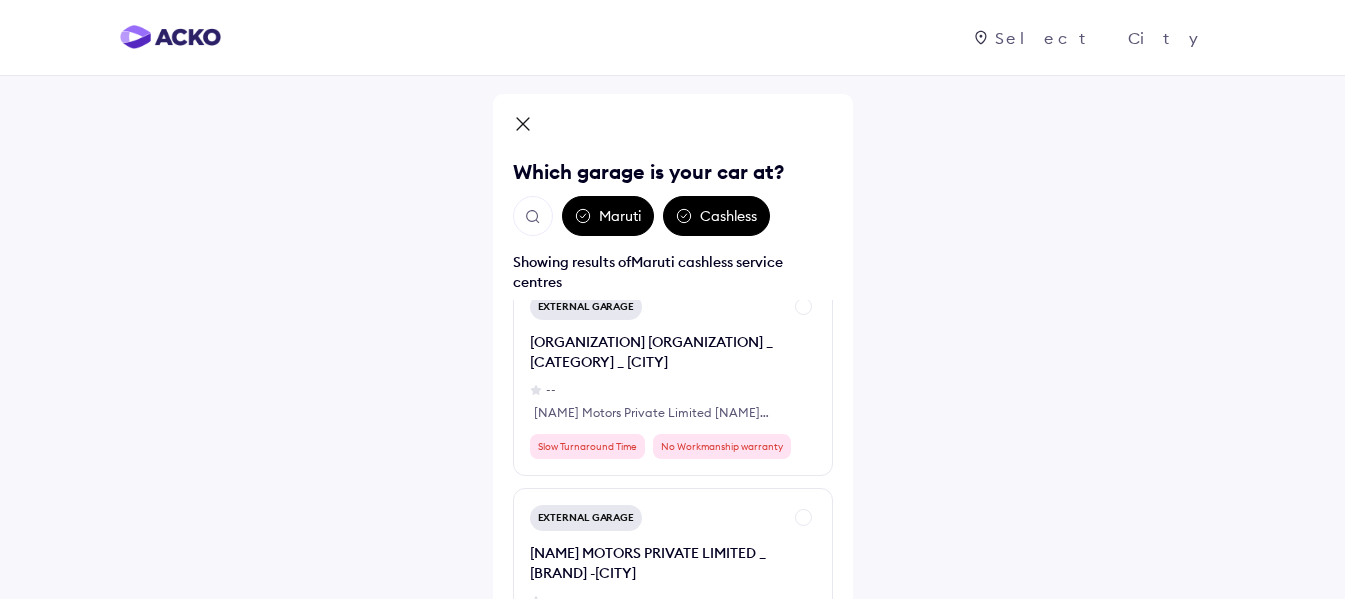 scroll, scrollTop: 696, scrollLeft: 0, axis: vertical 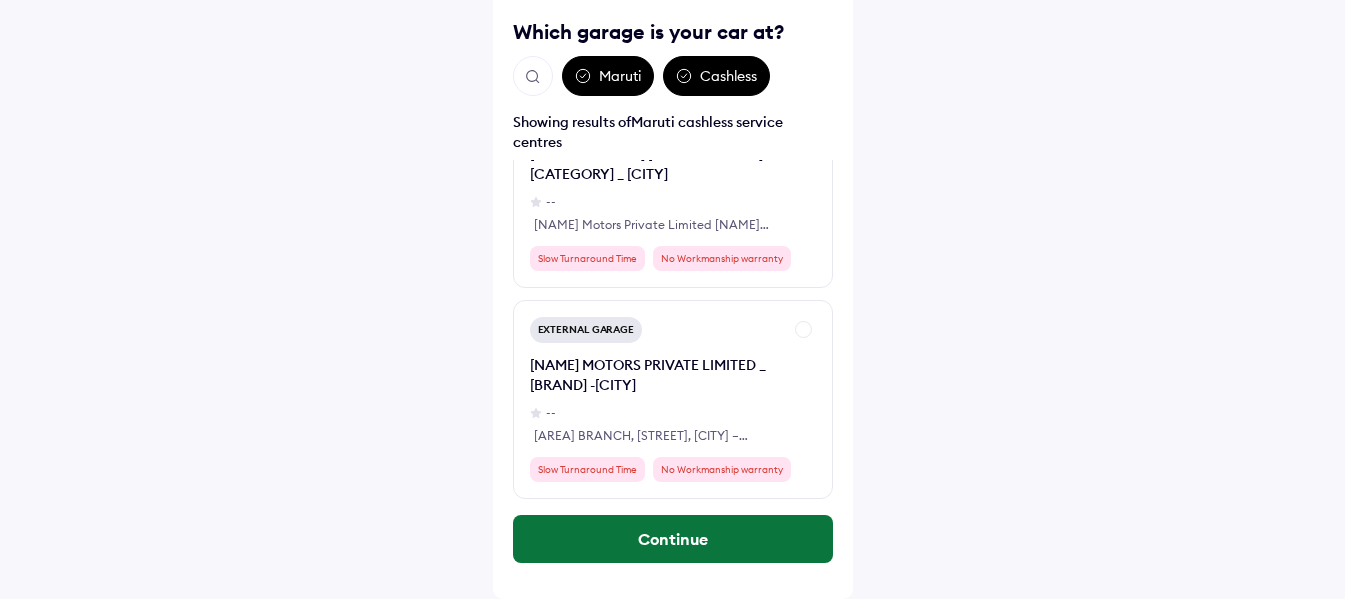 click on "Continue" at bounding box center (673, 539) 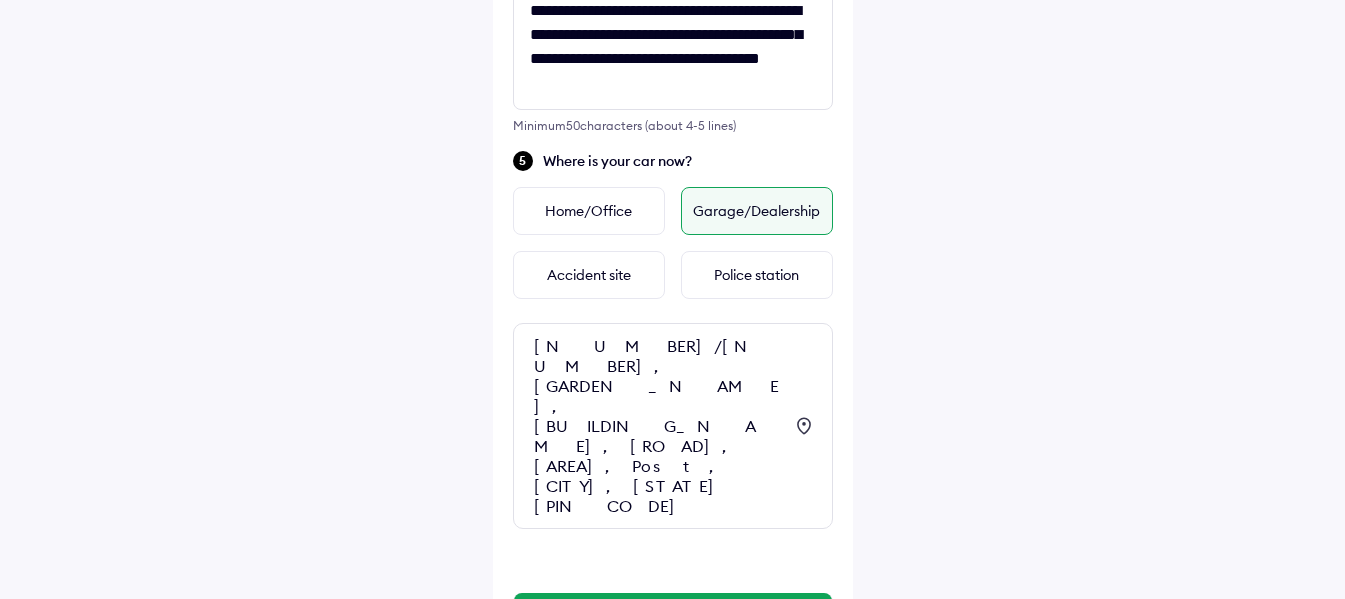 scroll, scrollTop: 846, scrollLeft: 0, axis: vertical 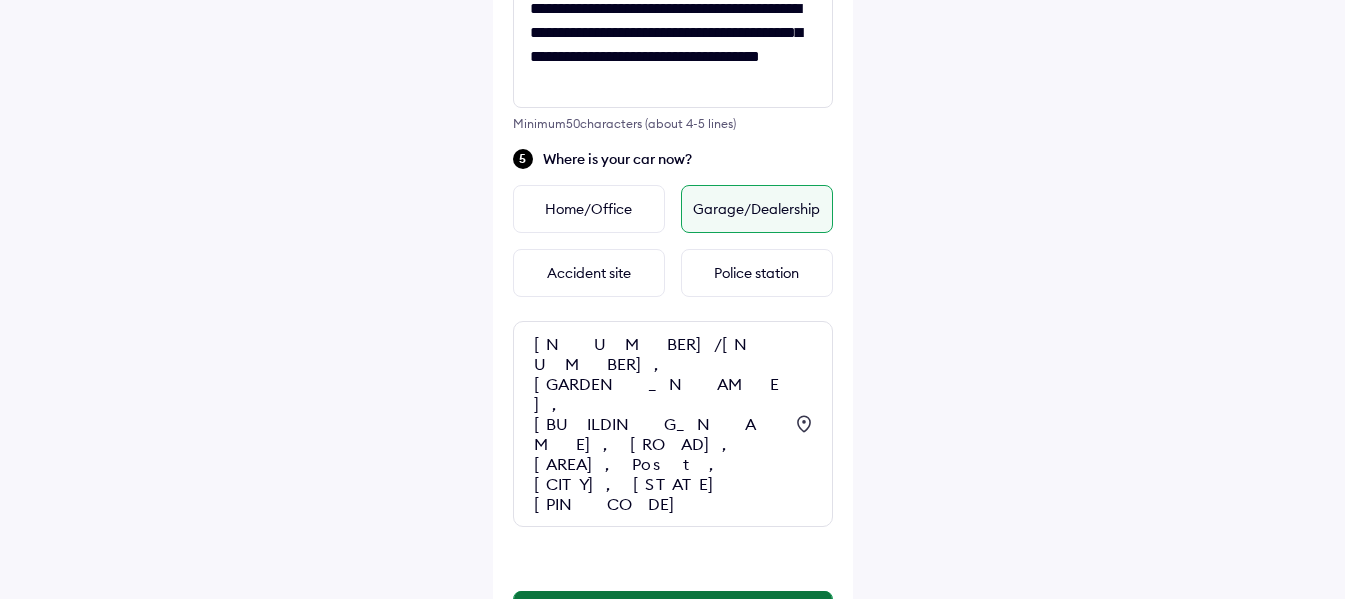 click on "Continue" at bounding box center [673, 615] 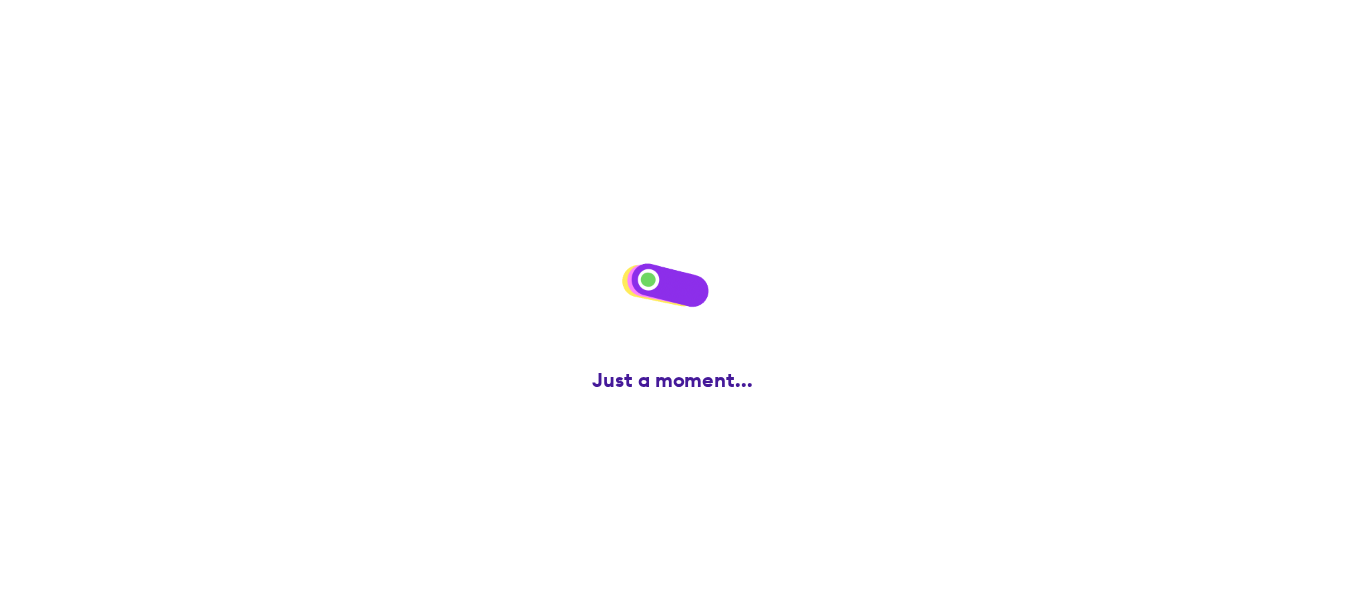 scroll, scrollTop: 0, scrollLeft: 0, axis: both 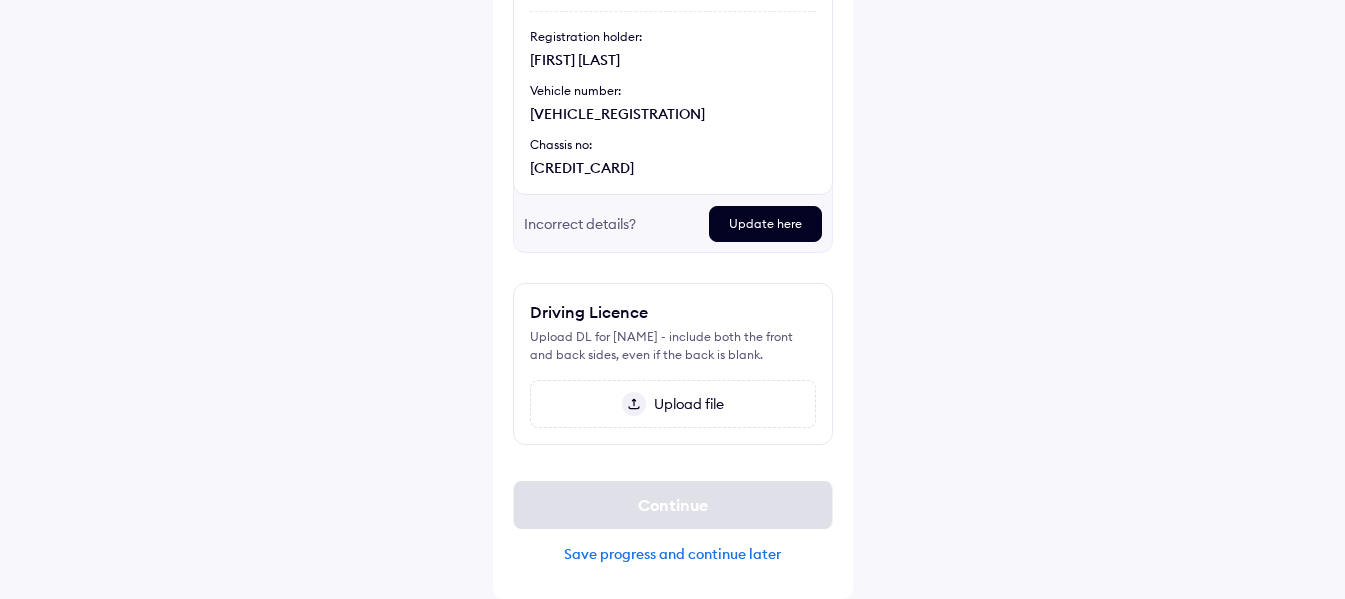click on "Upload file" at bounding box center (685, 404) 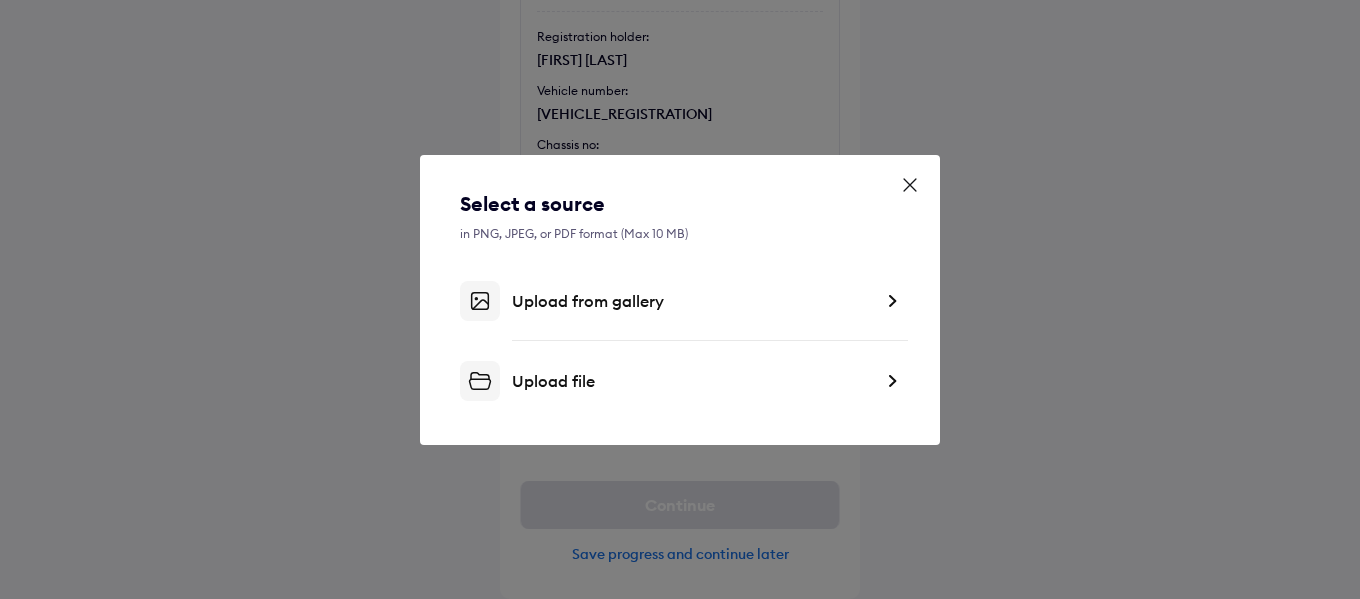 click on "Upload file" at bounding box center (692, 381) 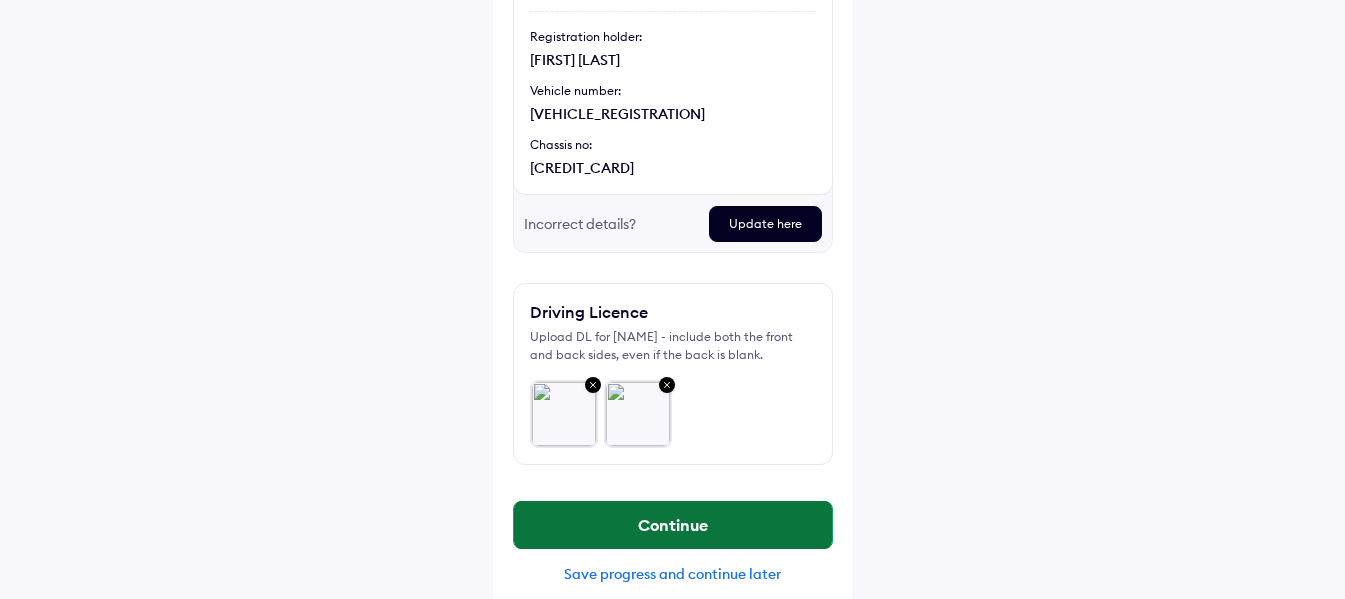 click on "Continue" at bounding box center (673, 525) 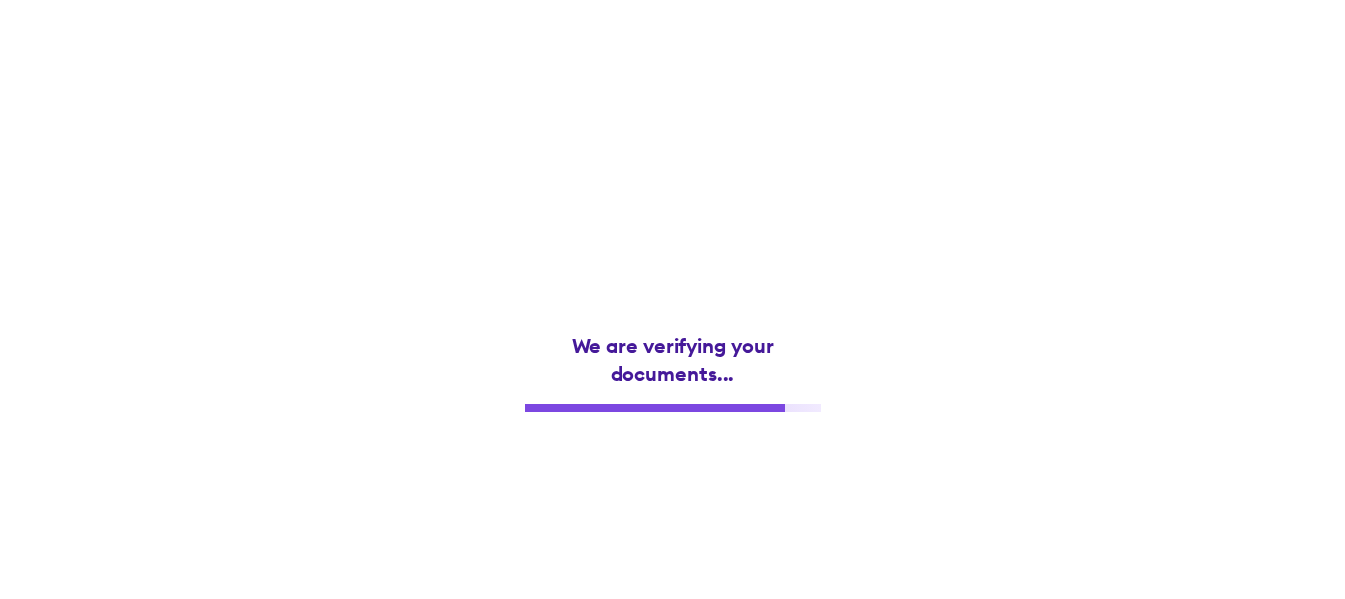 scroll, scrollTop: 0, scrollLeft: 0, axis: both 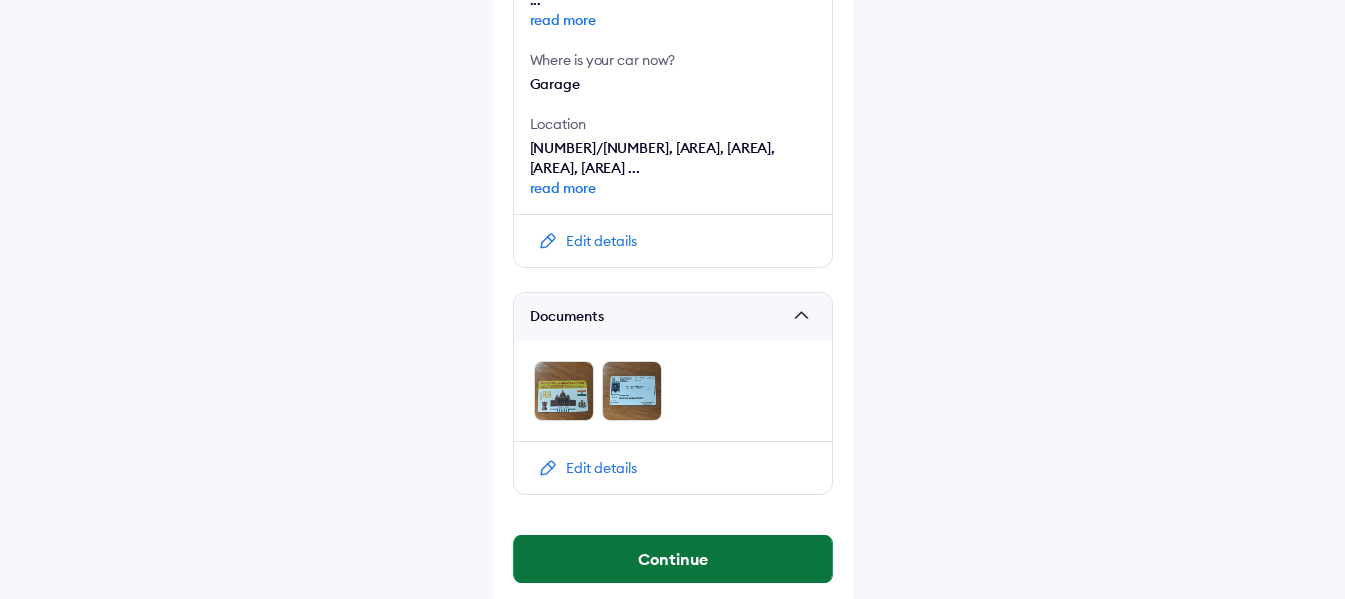 click on "Continue" at bounding box center (673, 559) 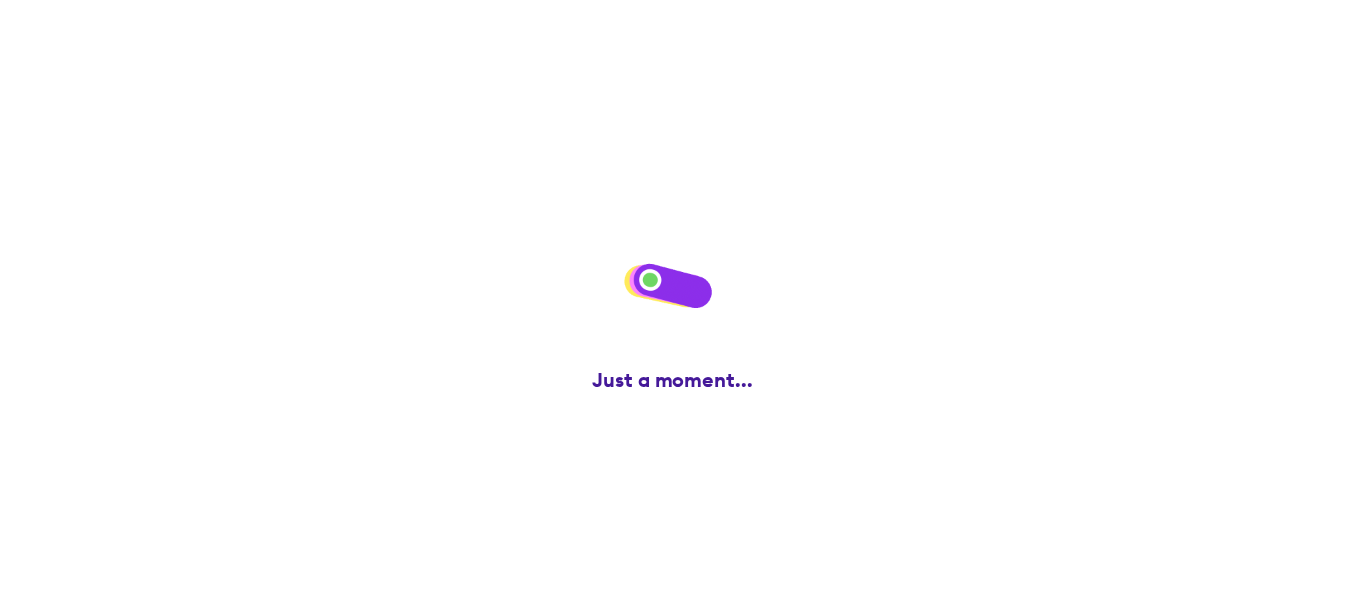 scroll, scrollTop: 0, scrollLeft: 0, axis: both 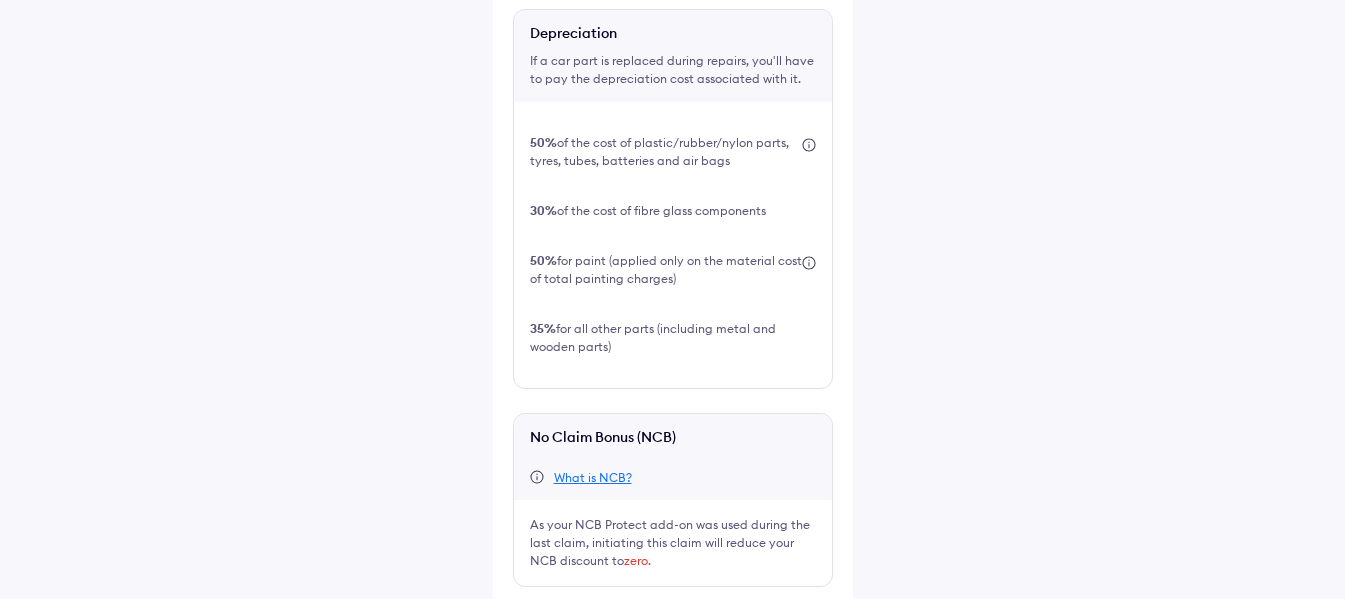 click at bounding box center [521, 619] 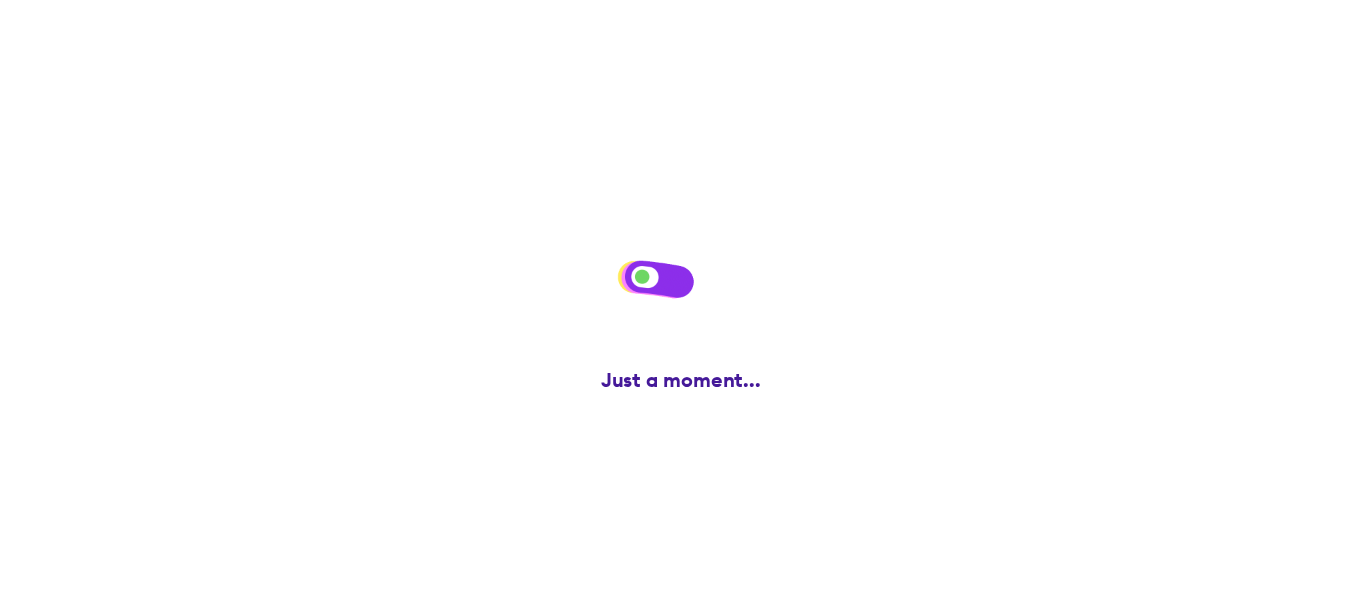 scroll, scrollTop: 0, scrollLeft: 0, axis: both 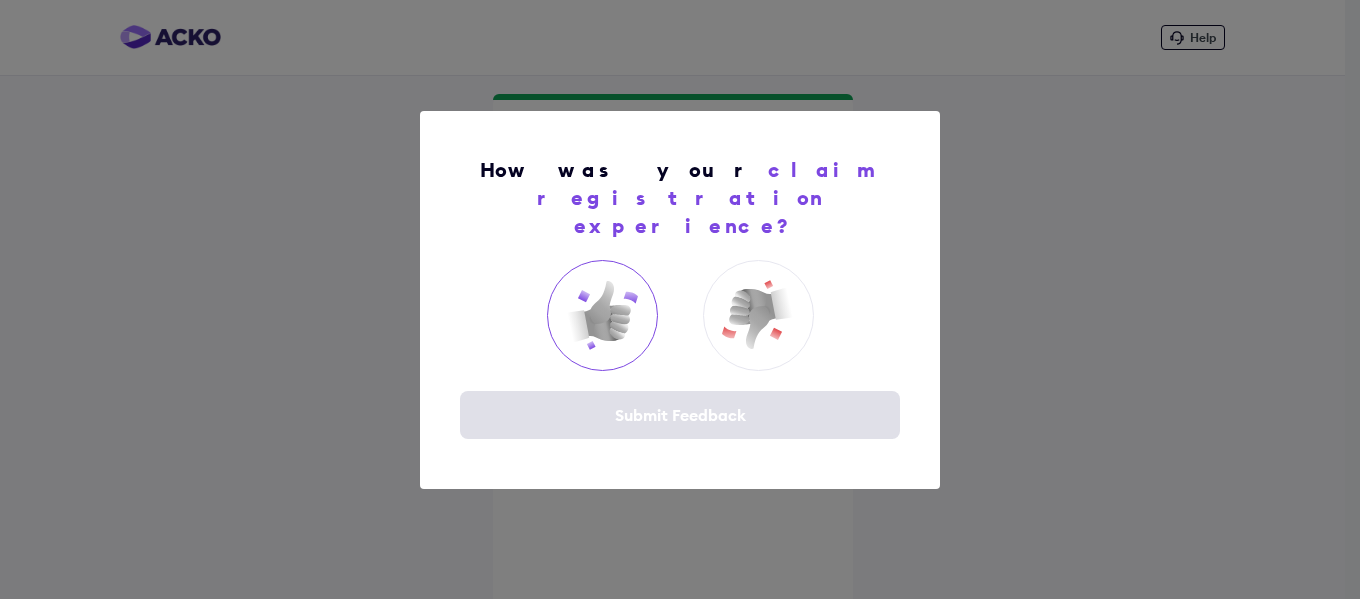 click at bounding box center [602, 315] 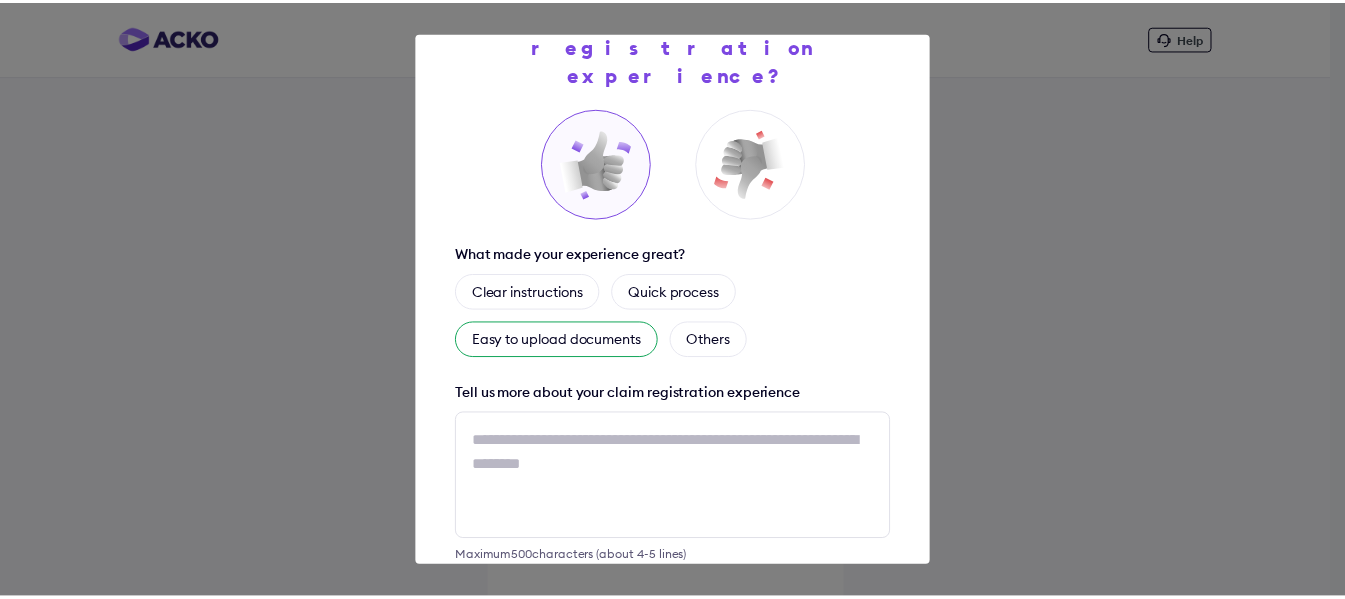 scroll, scrollTop: 160, scrollLeft: 0, axis: vertical 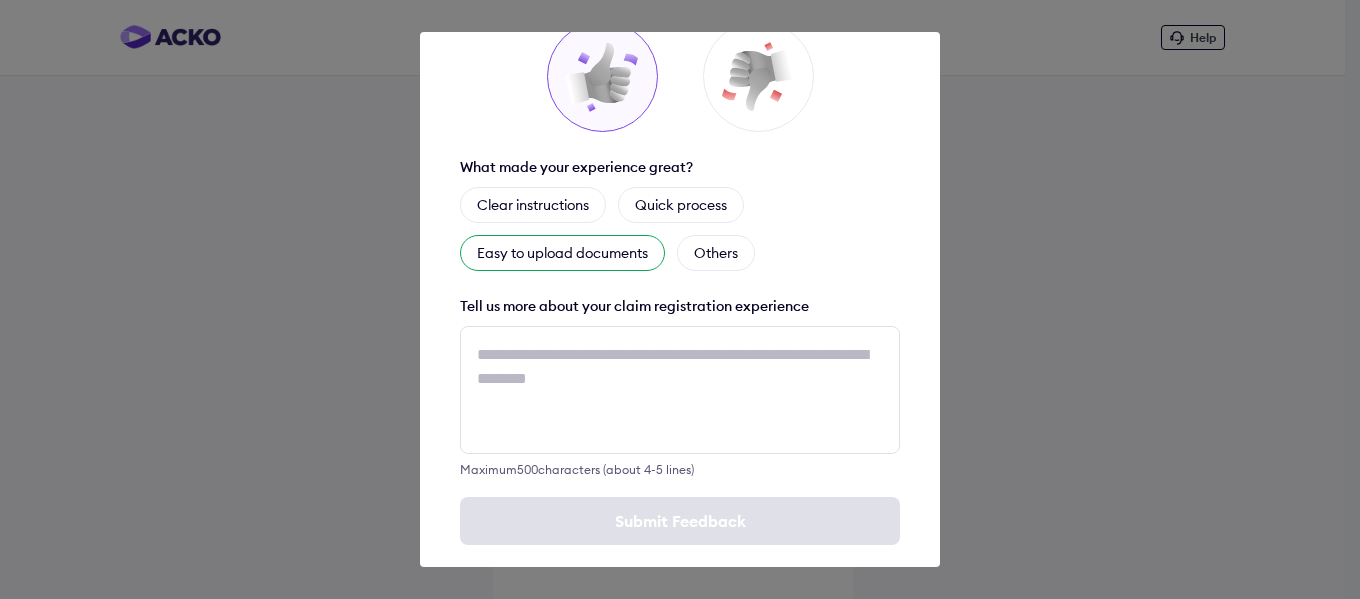 click on "Easy to upload documents" at bounding box center (562, 253) 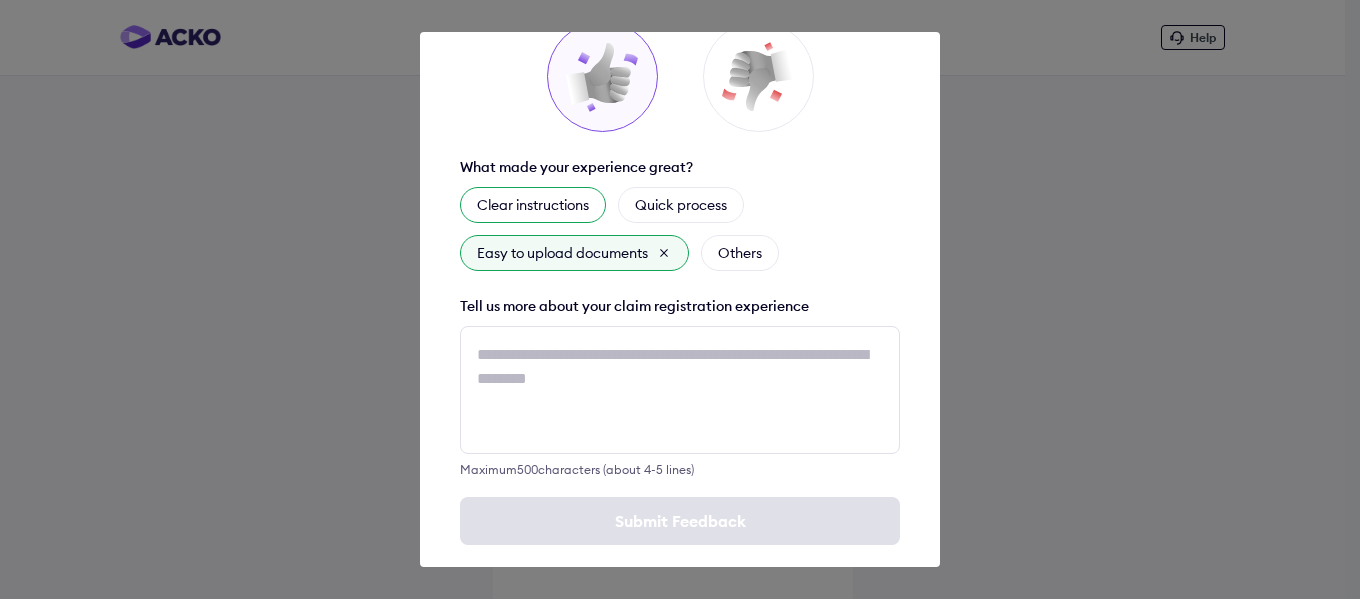 click on "Clear instructions" at bounding box center (533, 205) 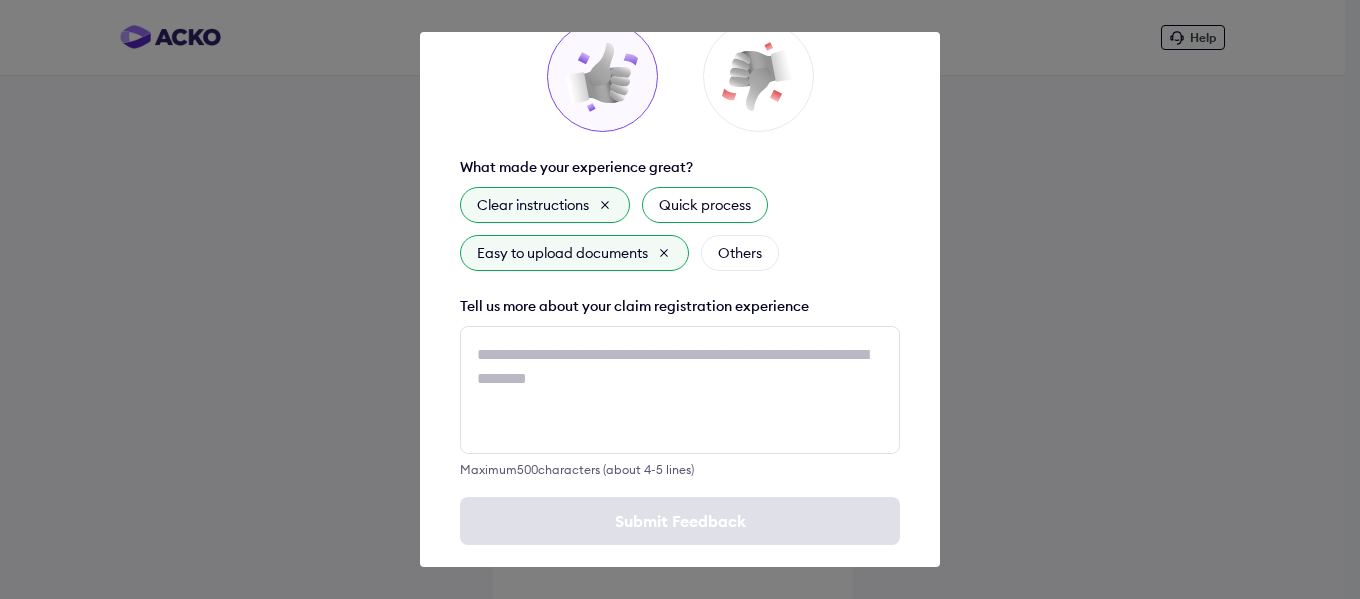 click on "Quick process" at bounding box center [705, 205] 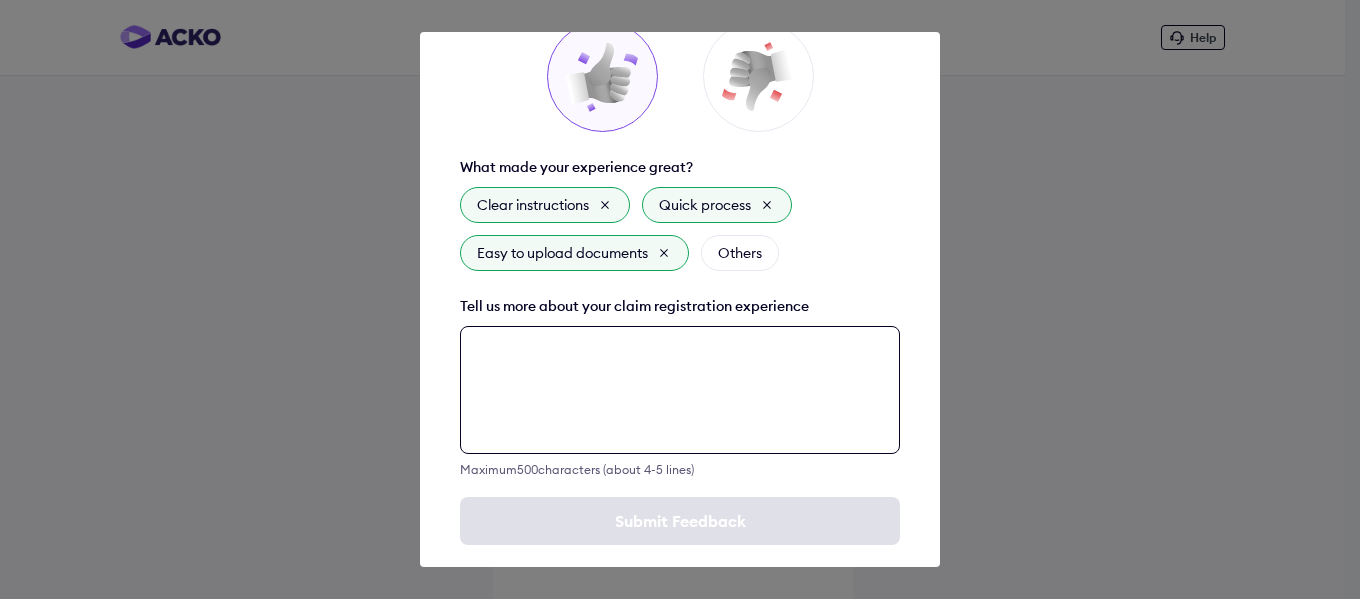 click at bounding box center (680, 390) 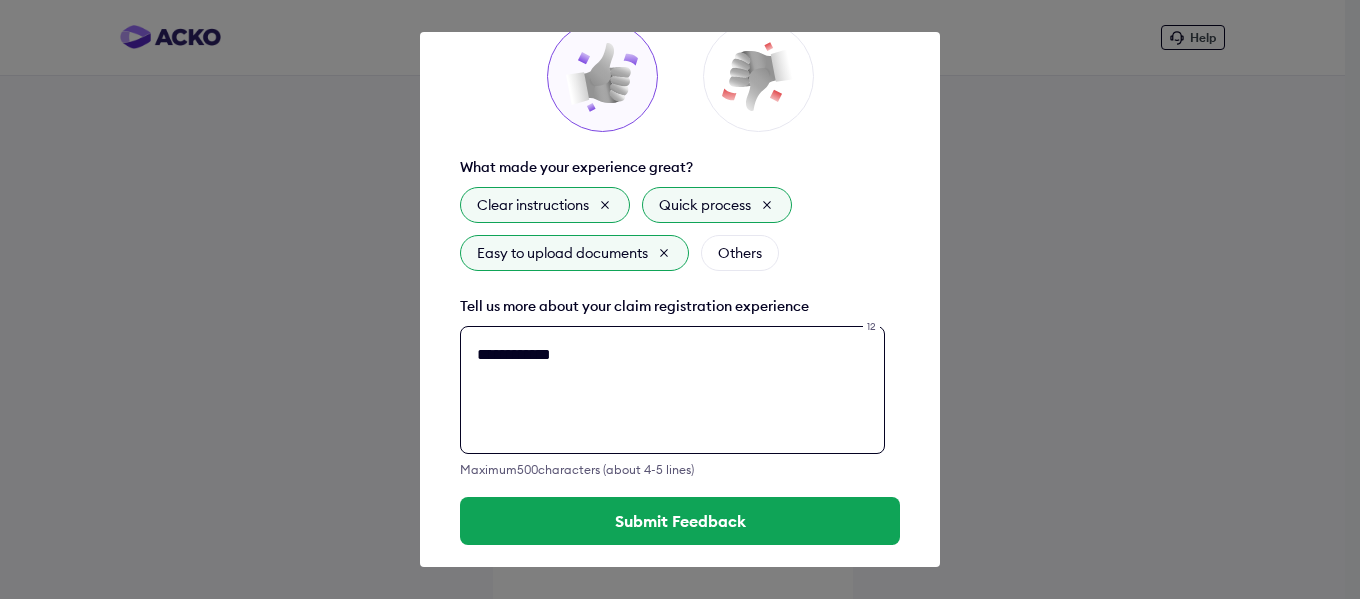 click on "**********" at bounding box center [672, 390] 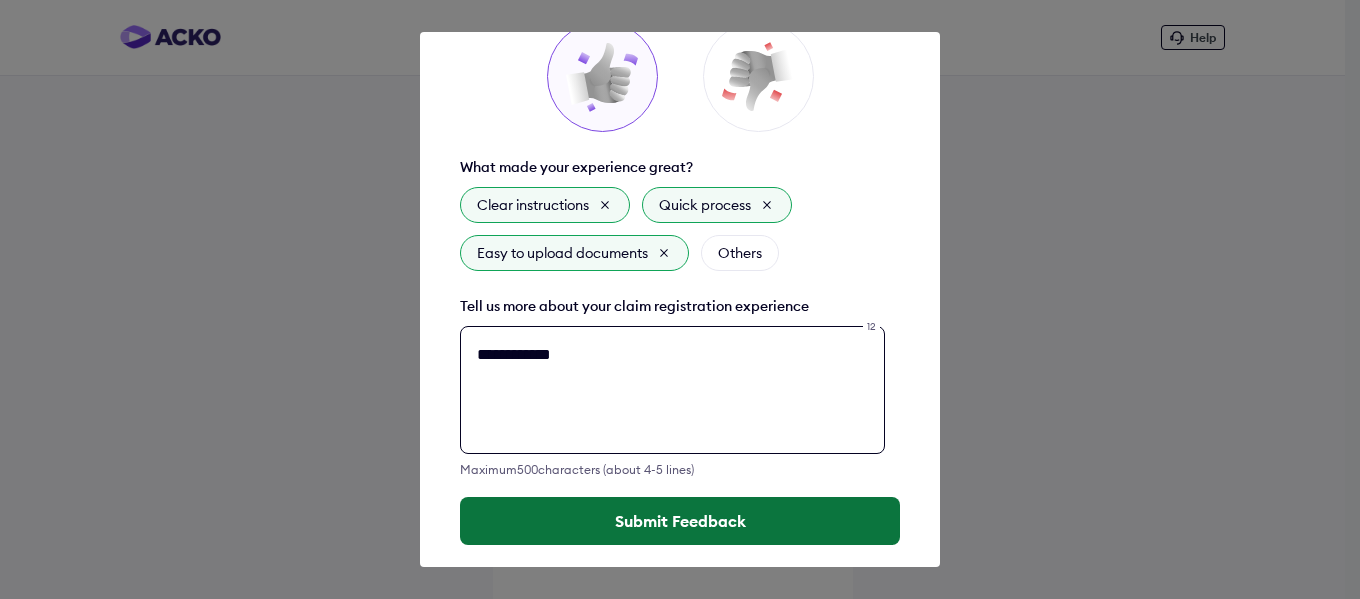 type on "**********" 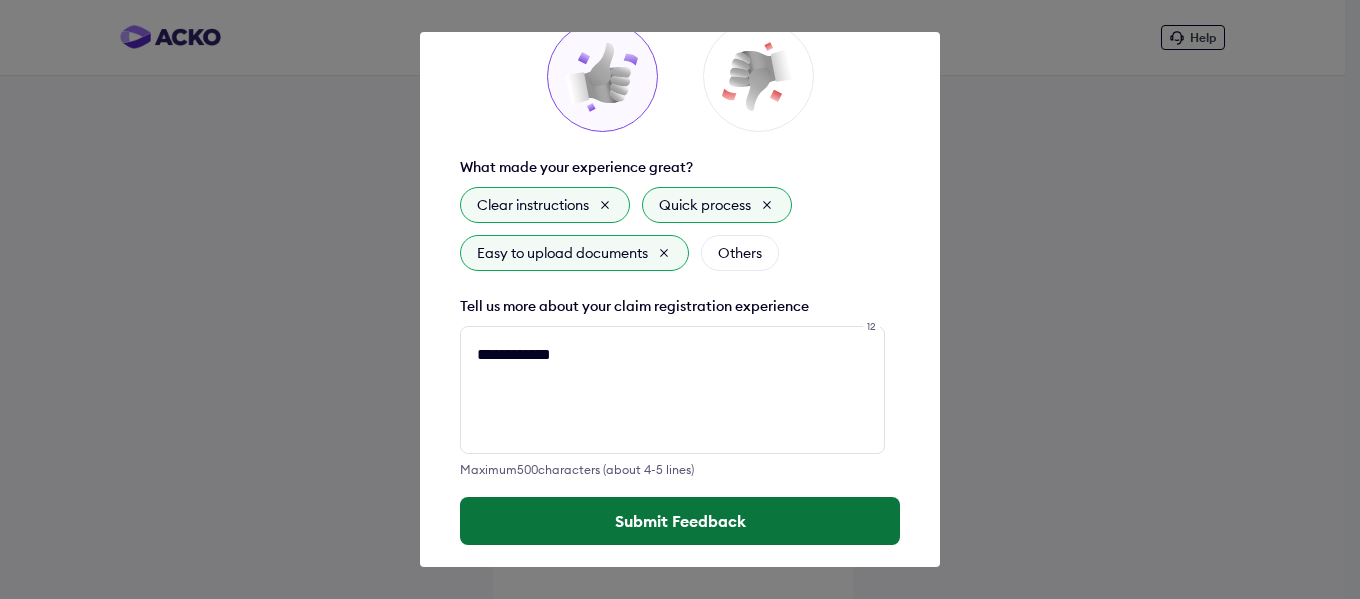 click on "Submit Feedback" at bounding box center (680, 521) 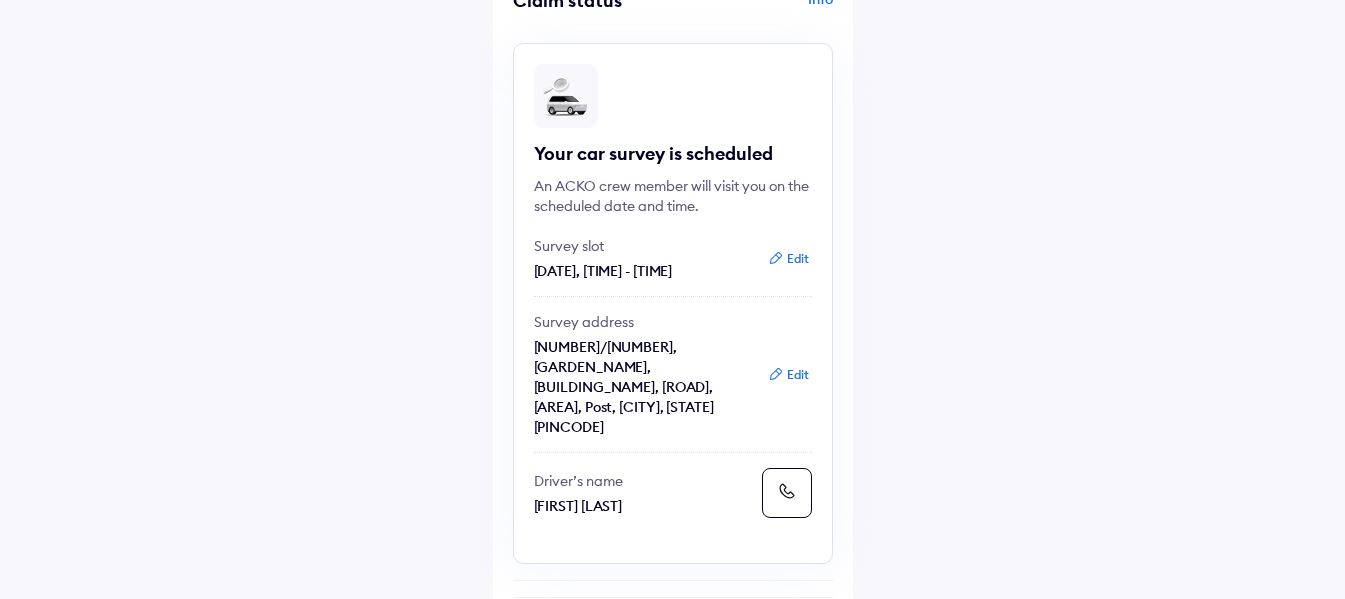 scroll, scrollTop: 0, scrollLeft: 0, axis: both 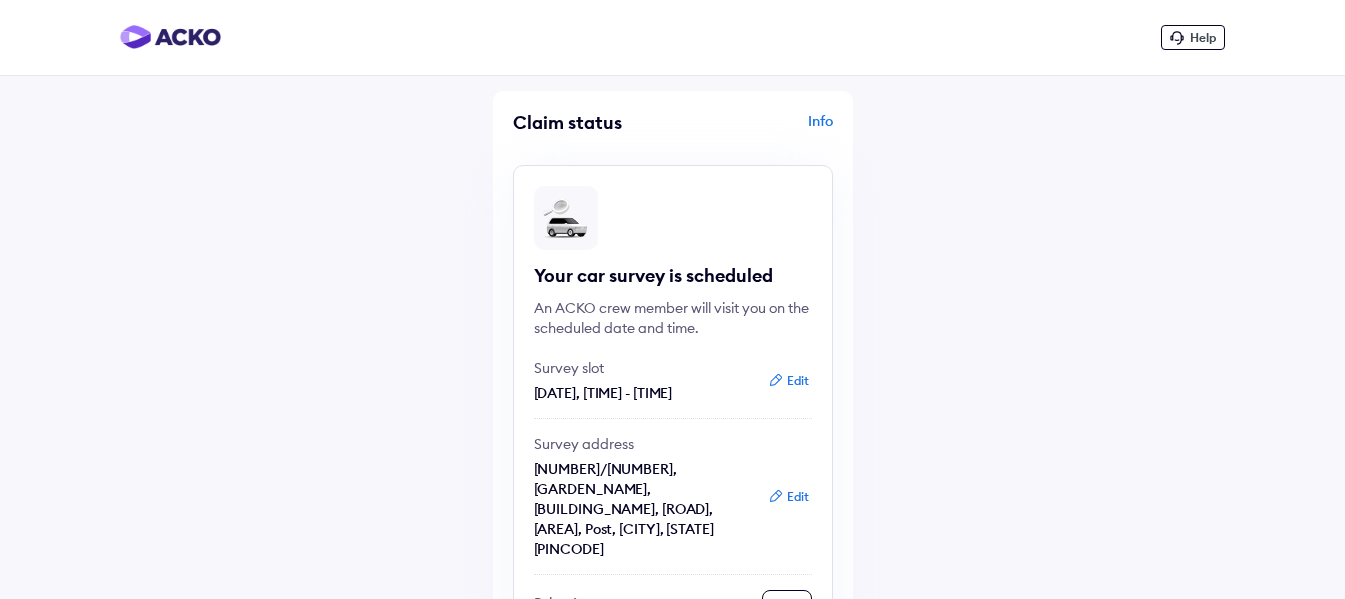 click on "Info" at bounding box center [755, 130] 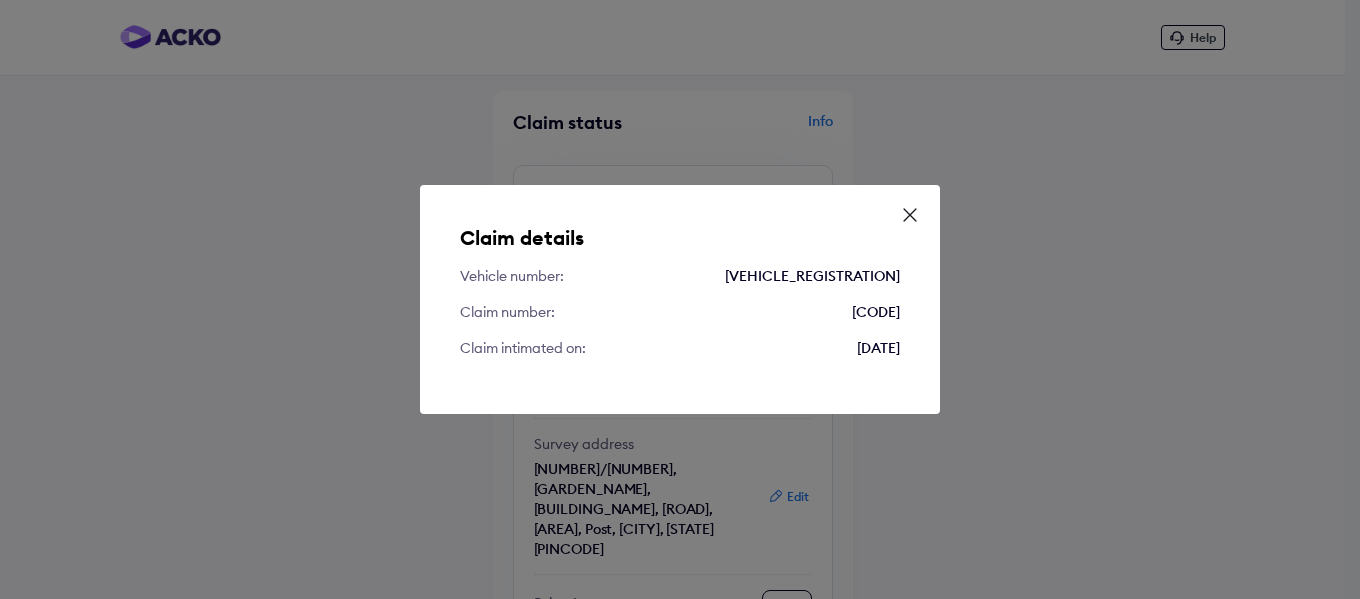 click 